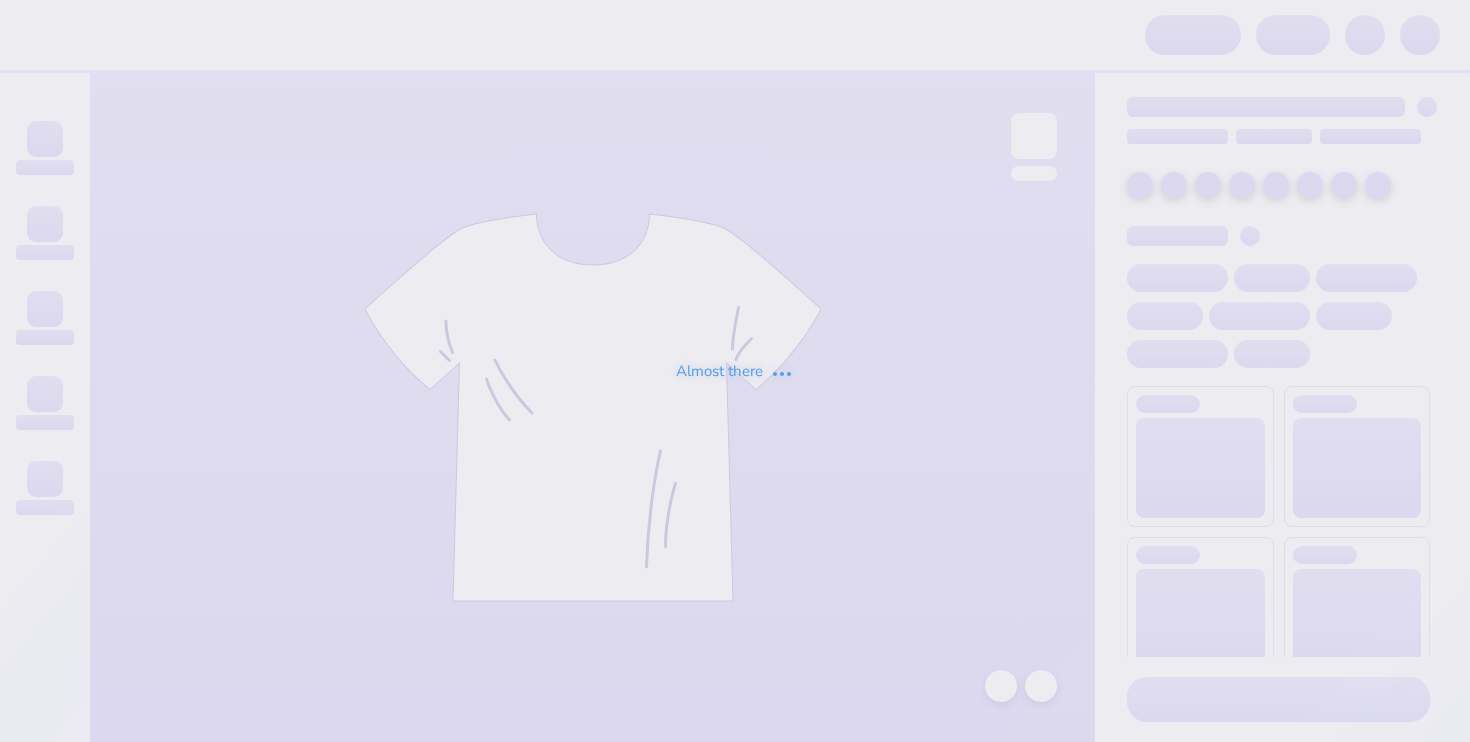 scroll, scrollTop: 0, scrollLeft: 0, axis: both 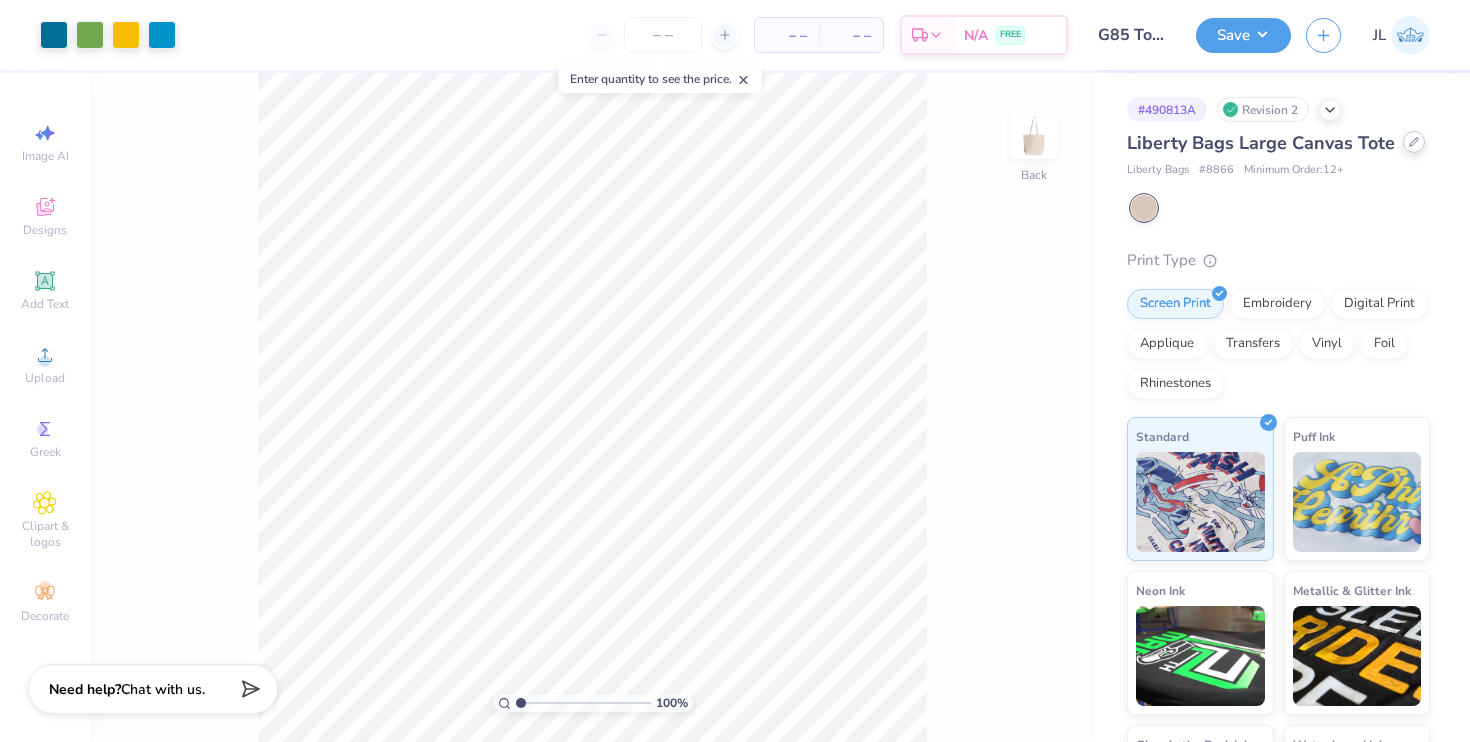 click 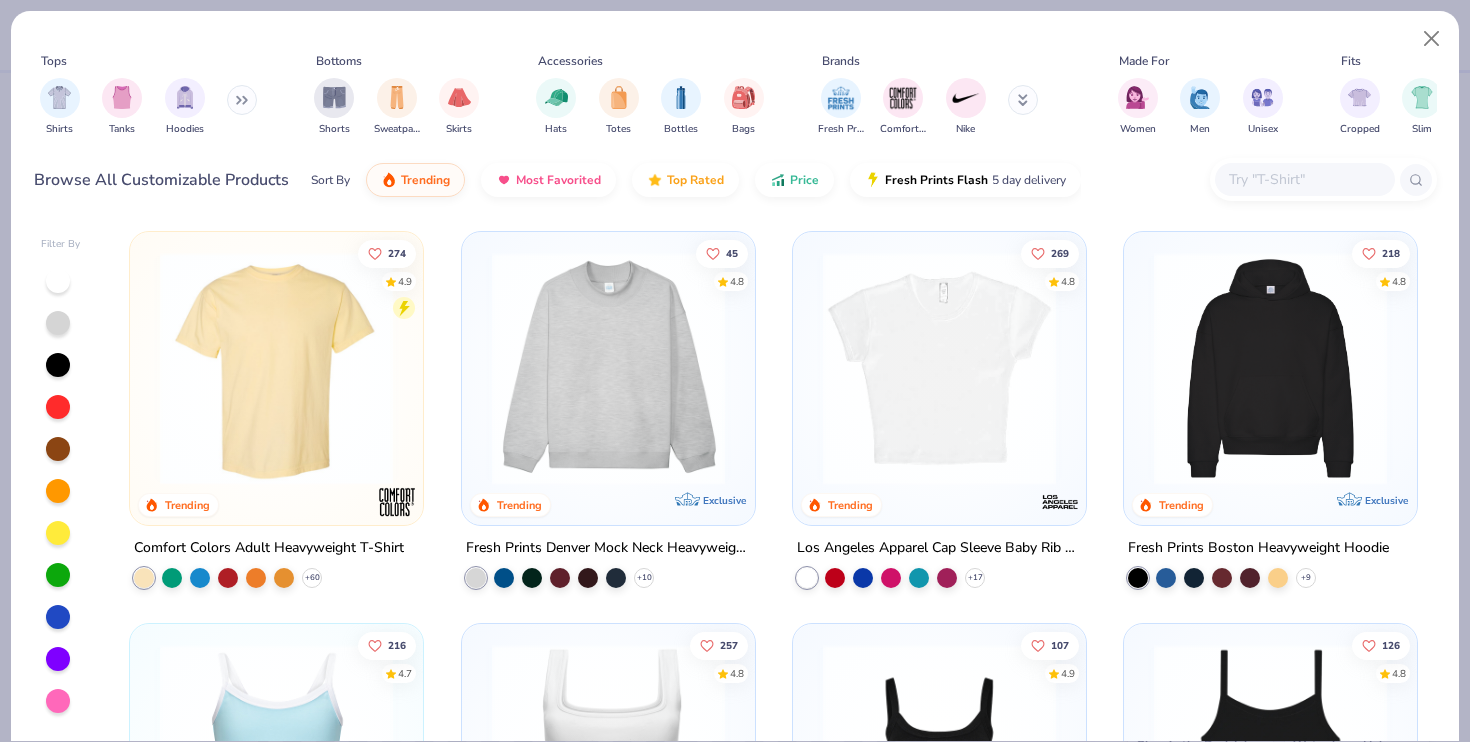 click at bounding box center (1304, 179) 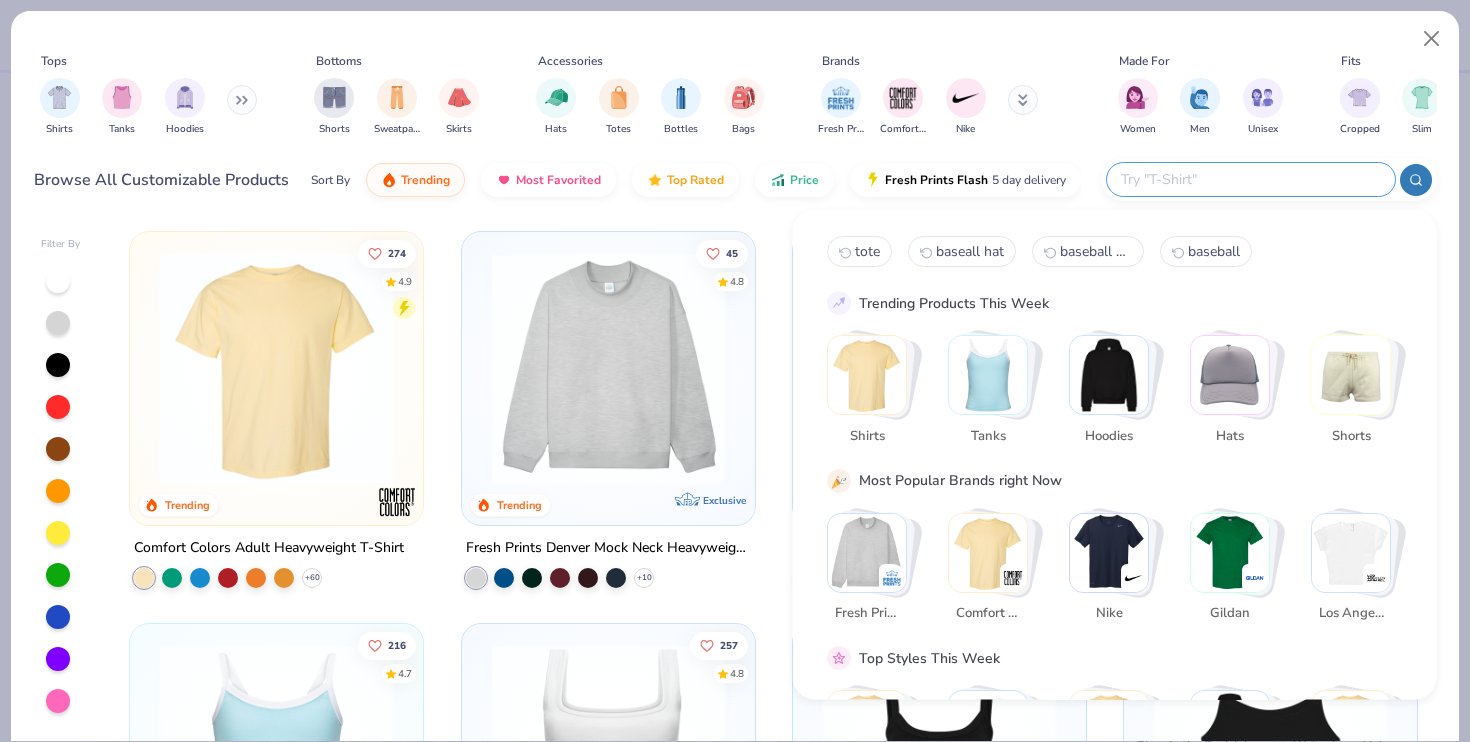 paste on "8867" 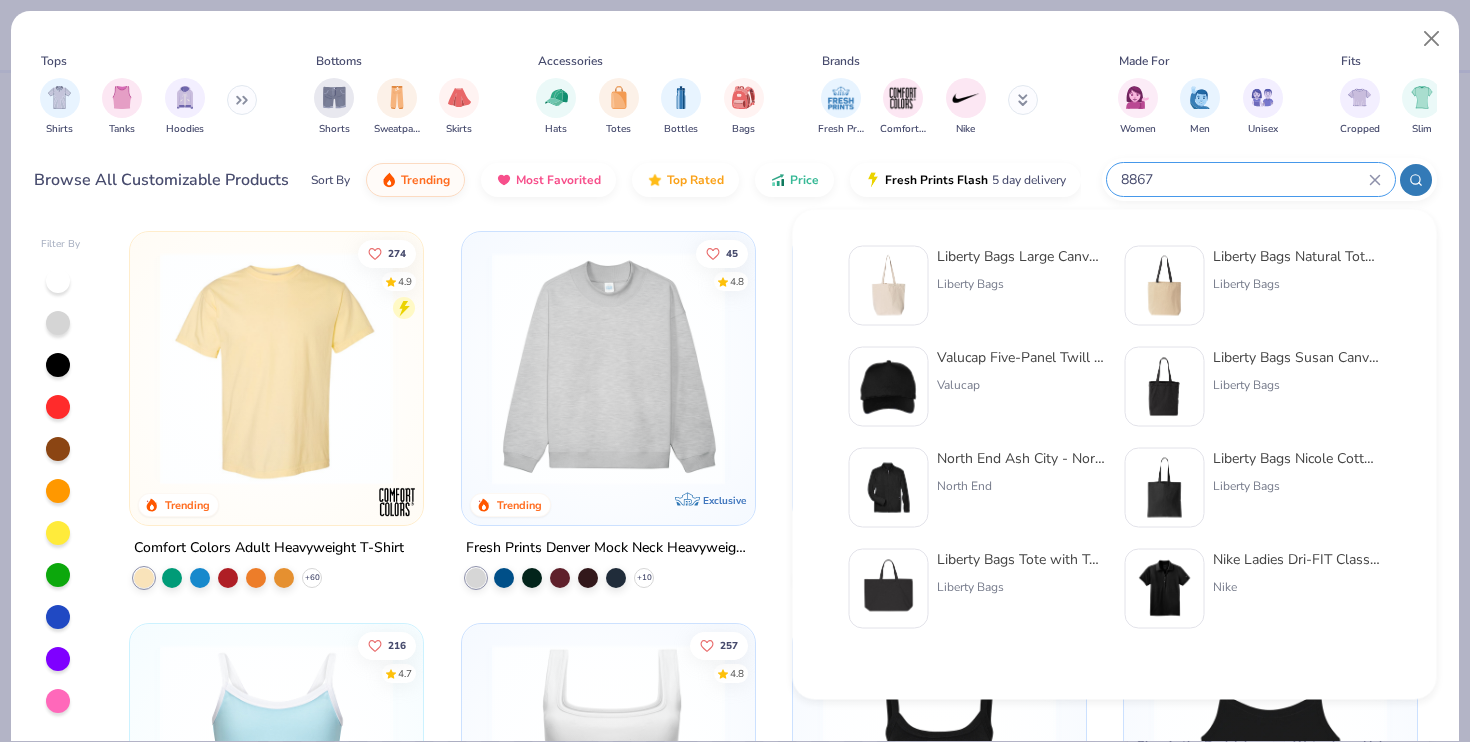 paste on "Seaside Boater Tote" 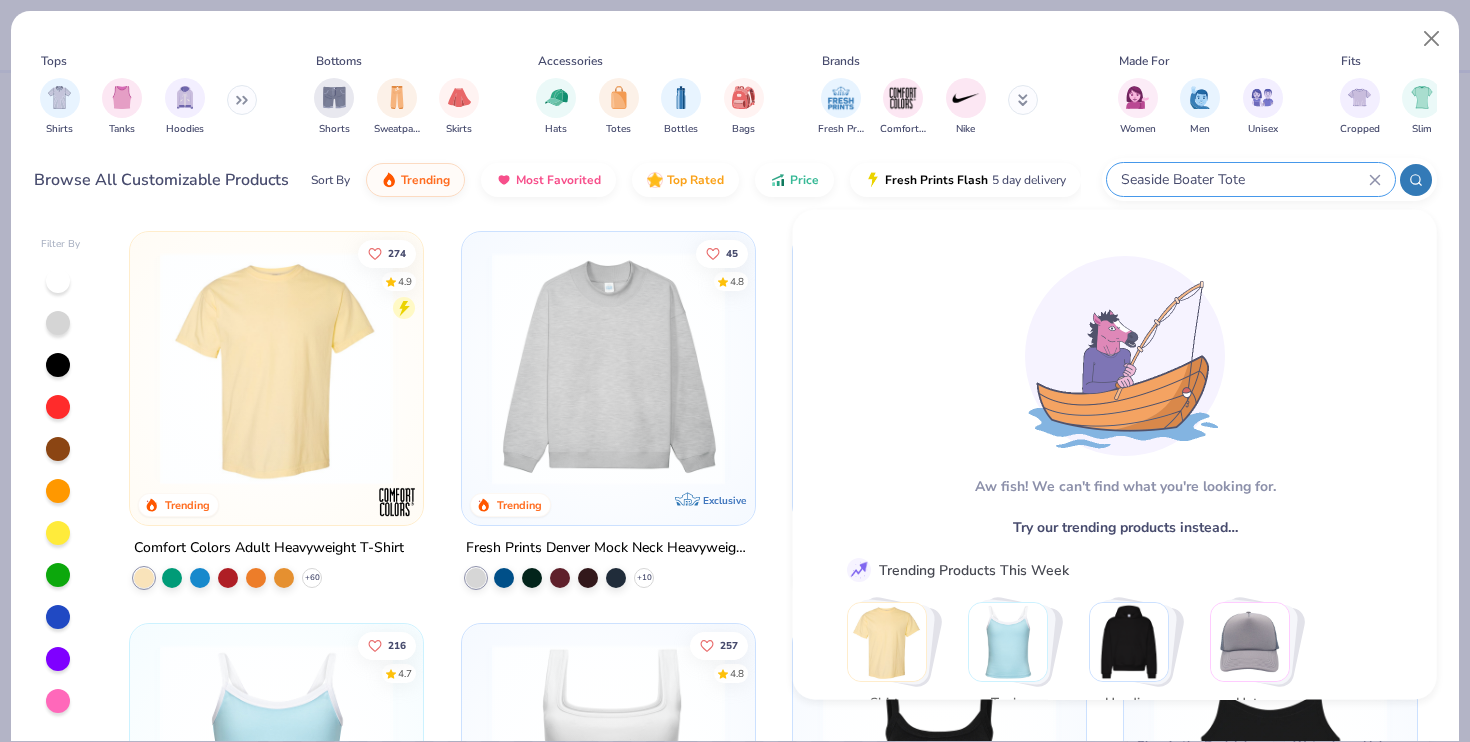 type on "Seaside Boater Tote" 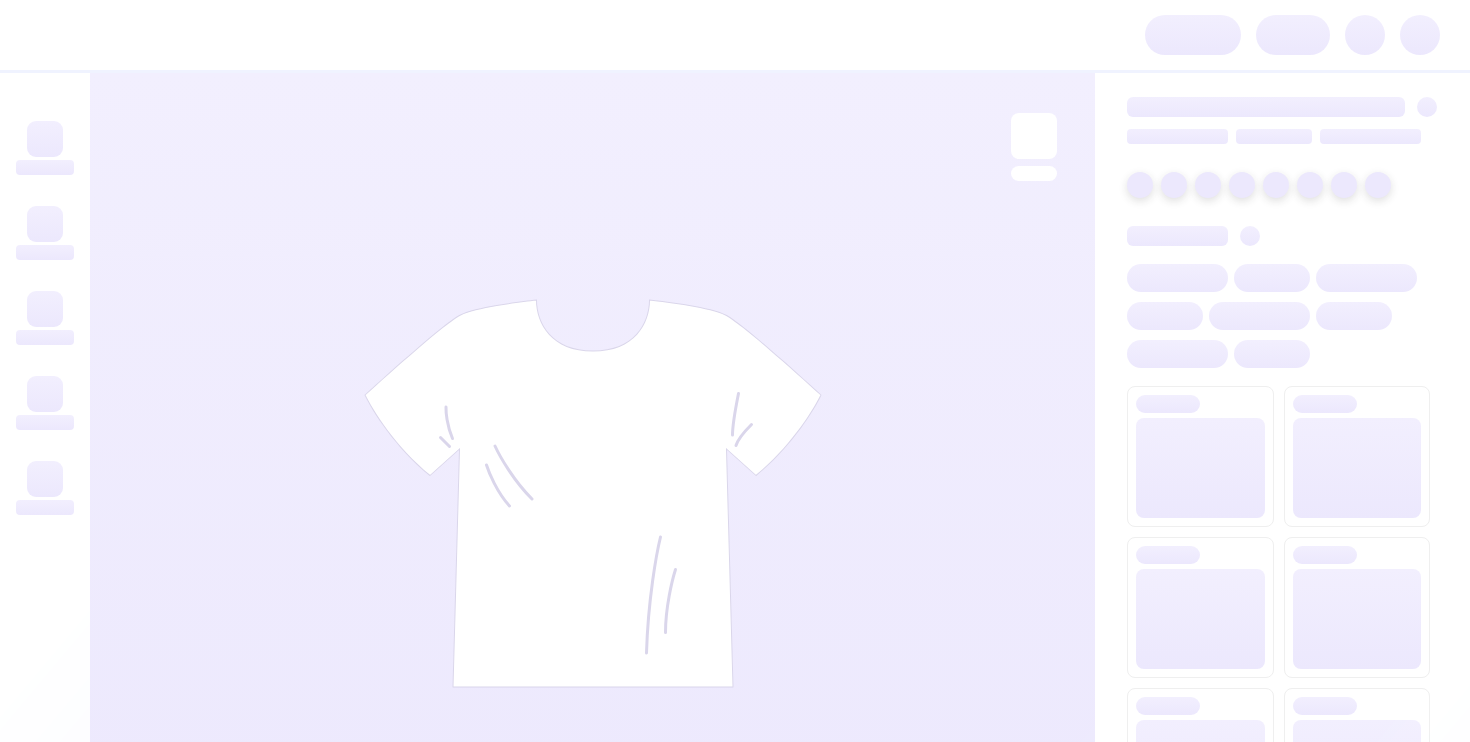 scroll, scrollTop: 0, scrollLeft: 0, axis: both 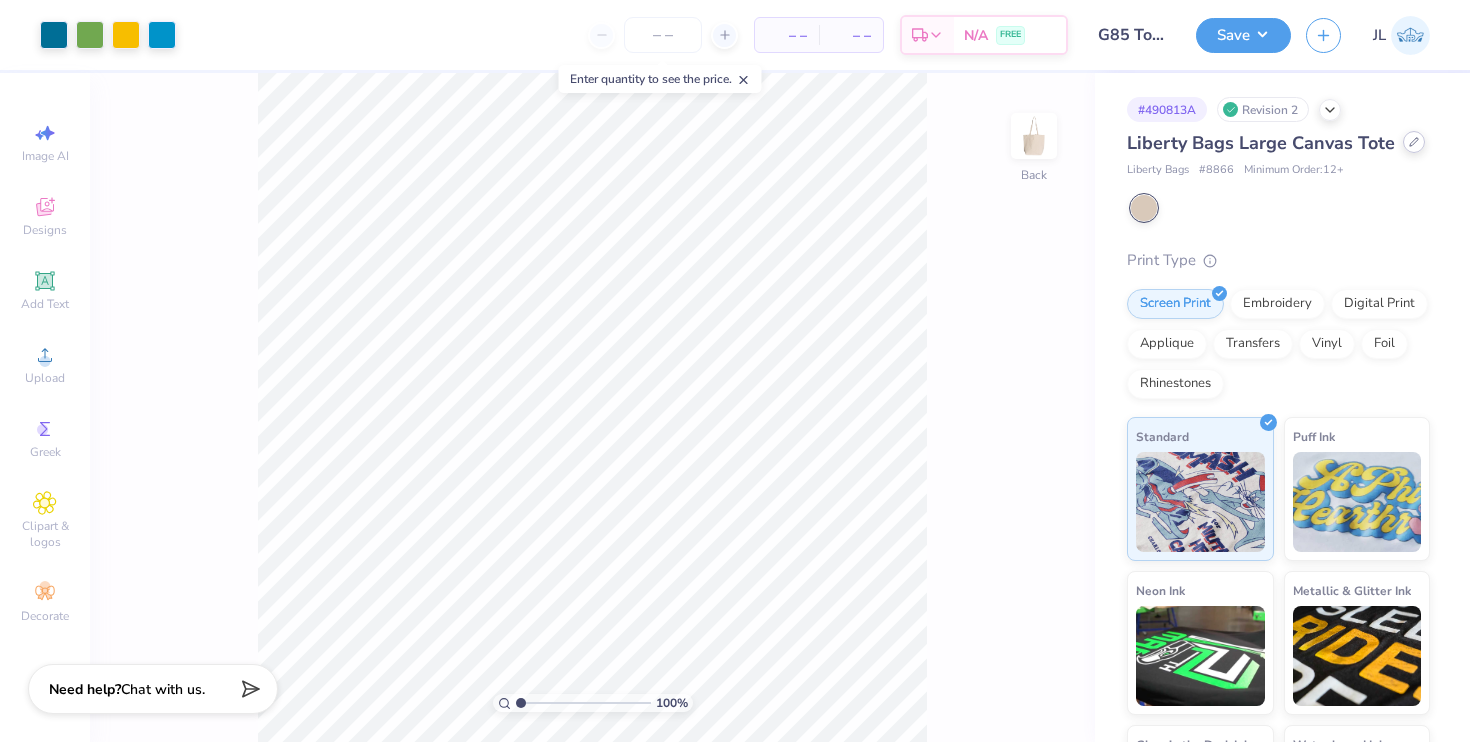 click at bounding box center [1414, 142] 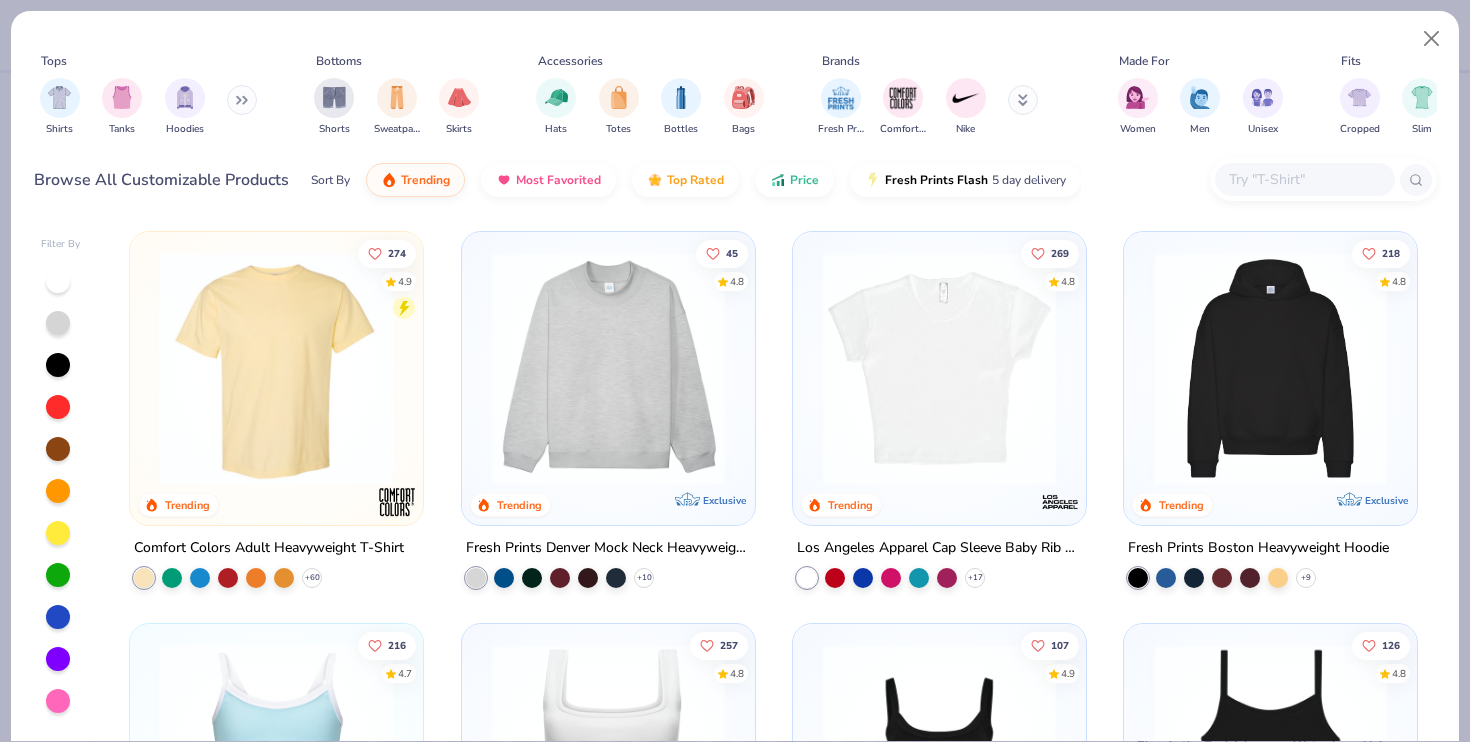 click at bounding box center (1305, 179) 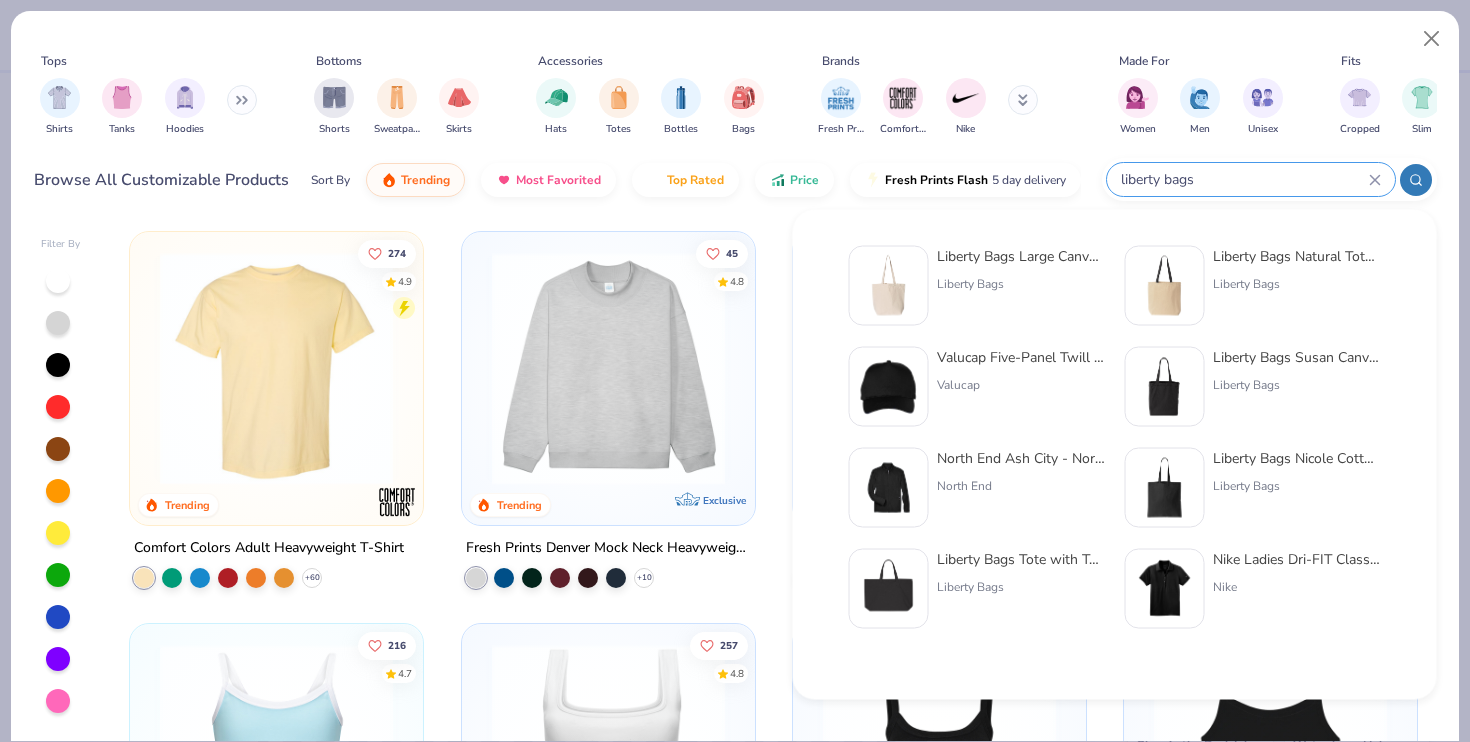 type on "liberty bags" 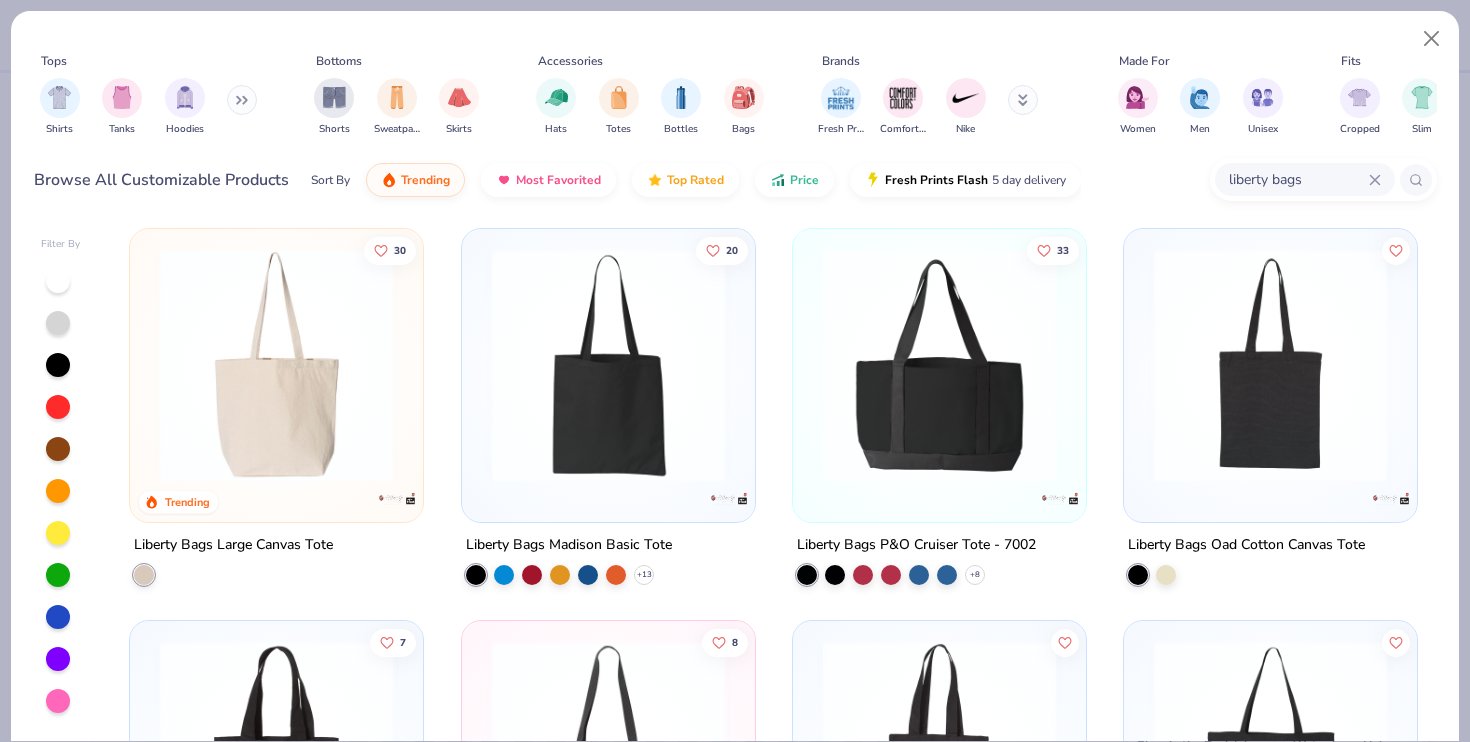 scroll, scrollTop: 0, scrollLeft: 0, axis: both 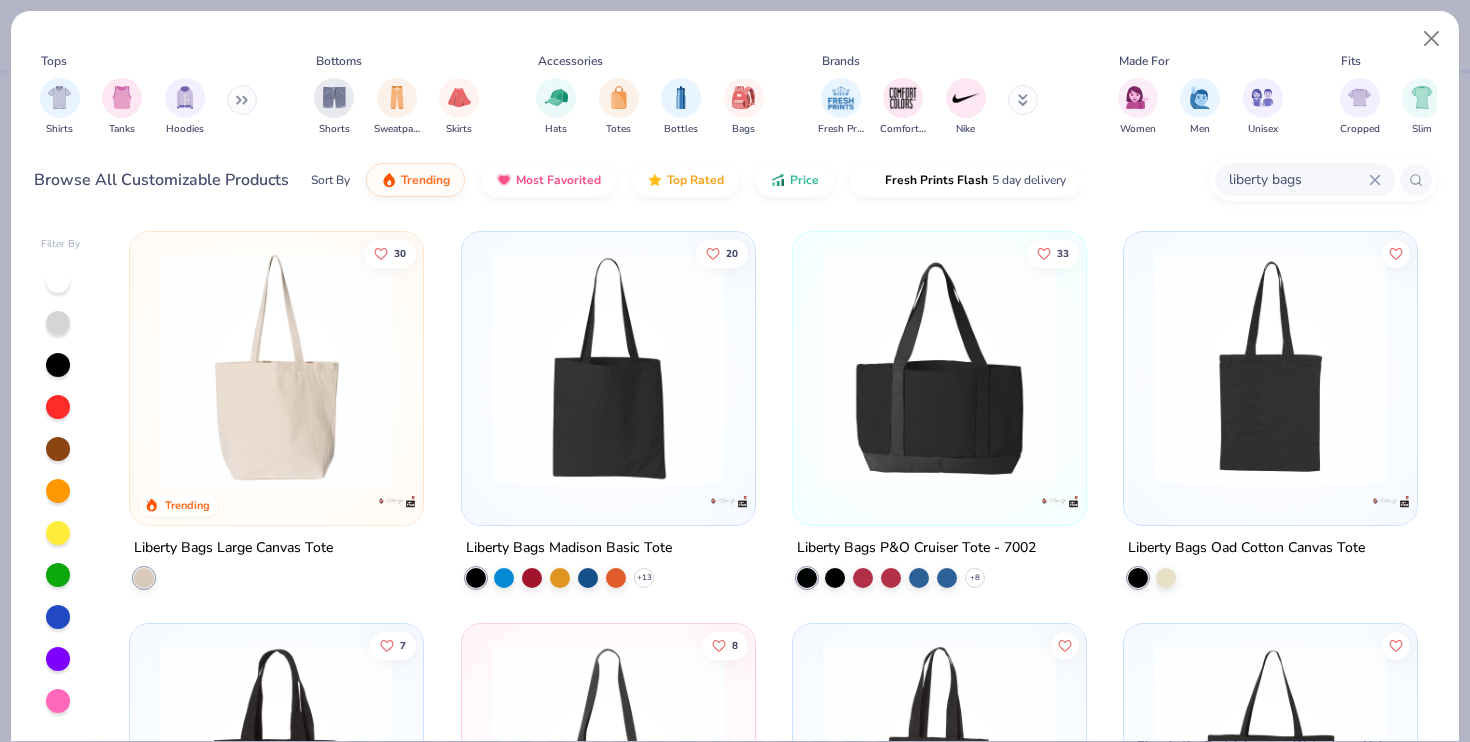 click on "+8" at bounding box center (891, 578) 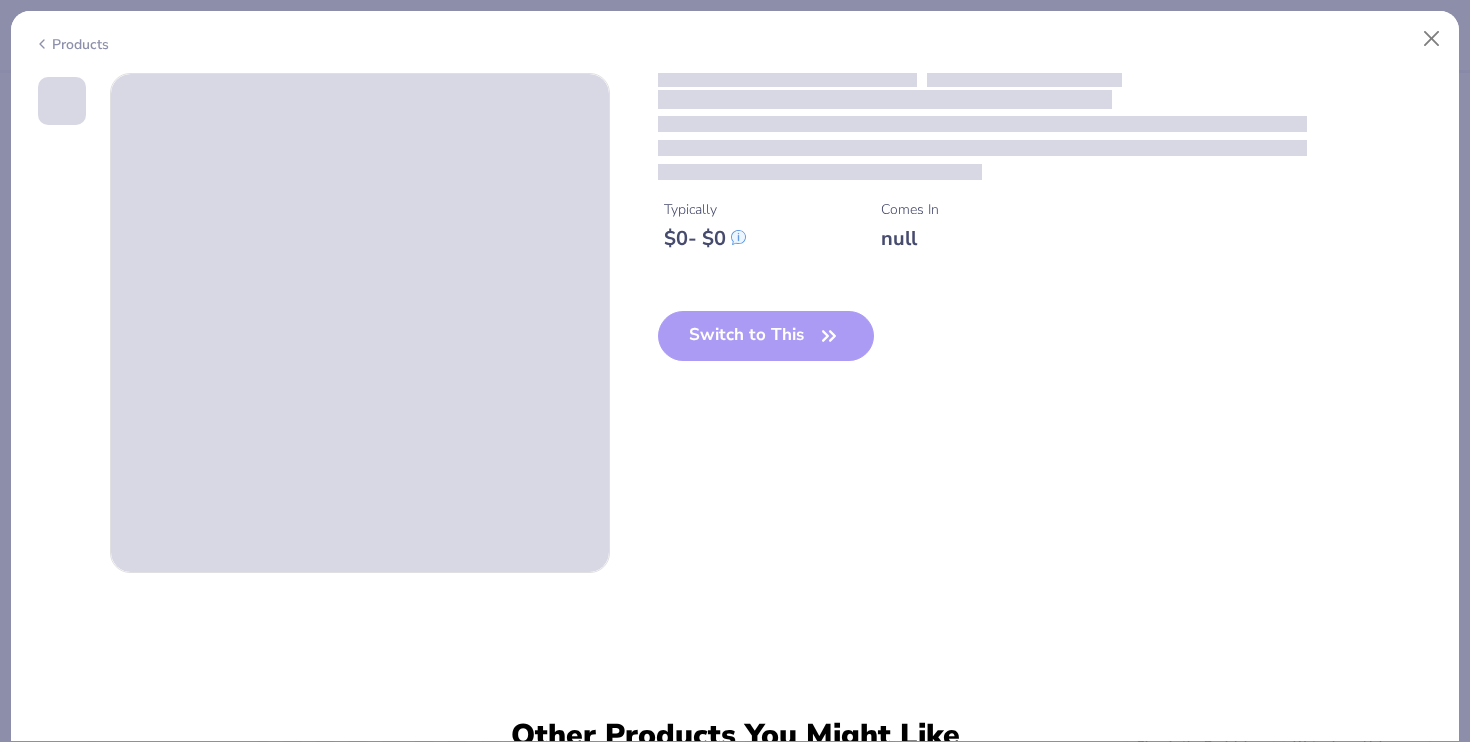 click on "Typically   $ 0  - $ 0   Comes In null   Switch to This Other Products You Might Like All Products 274 Comfort Colors Adult Heavyweight T-Shirt Comfort Colors Style  C1717 +62 +62 45 Fresh Prints Denver Mock Neck Heavyweight Sweatshirt Exclusive Style  FP94 +12 Exclusive +12 269 Los Angeles Apparel Cap Sleeve Baby Rib Crop Top Los Angeles Apparel Style  43035 +19 +19 218 Fresh Prints Boston Heavyweight Hoodie Exclusive Style  FP87 +11 Exclusive +11 216 Fresh Prints Cali Camisole Top Exclusive Style  FP52 +17 Exclusive +17 257 Fresh Prints Sydney Square Neck Tank Top Exclusive Style  FP82 +16 Exclusive +16 107 Bella Canvas Ladies' Micro Ribbed Scoop Tank Bella + Canvas Style  1012BE +1 +1 126 Los Angeles Apparel Baby Rib Spaghetti Tank Los Angeles Apparel Style  43011 +2 +2 100 Gildan Adult Heavy Cotton T-Shirt Gildan Style  G500 +46 +46 66 Mega Cap Inc Summer Trucker Cap Mega Cap Inc Style  6801C +33 +33 Bella + Canvas Ladies' Micro Ribbed Baby Tee Bella + Canvas Style  1010BE +2 +2 49 Exclusive Style  FP88" at bounding box center [735, 407] 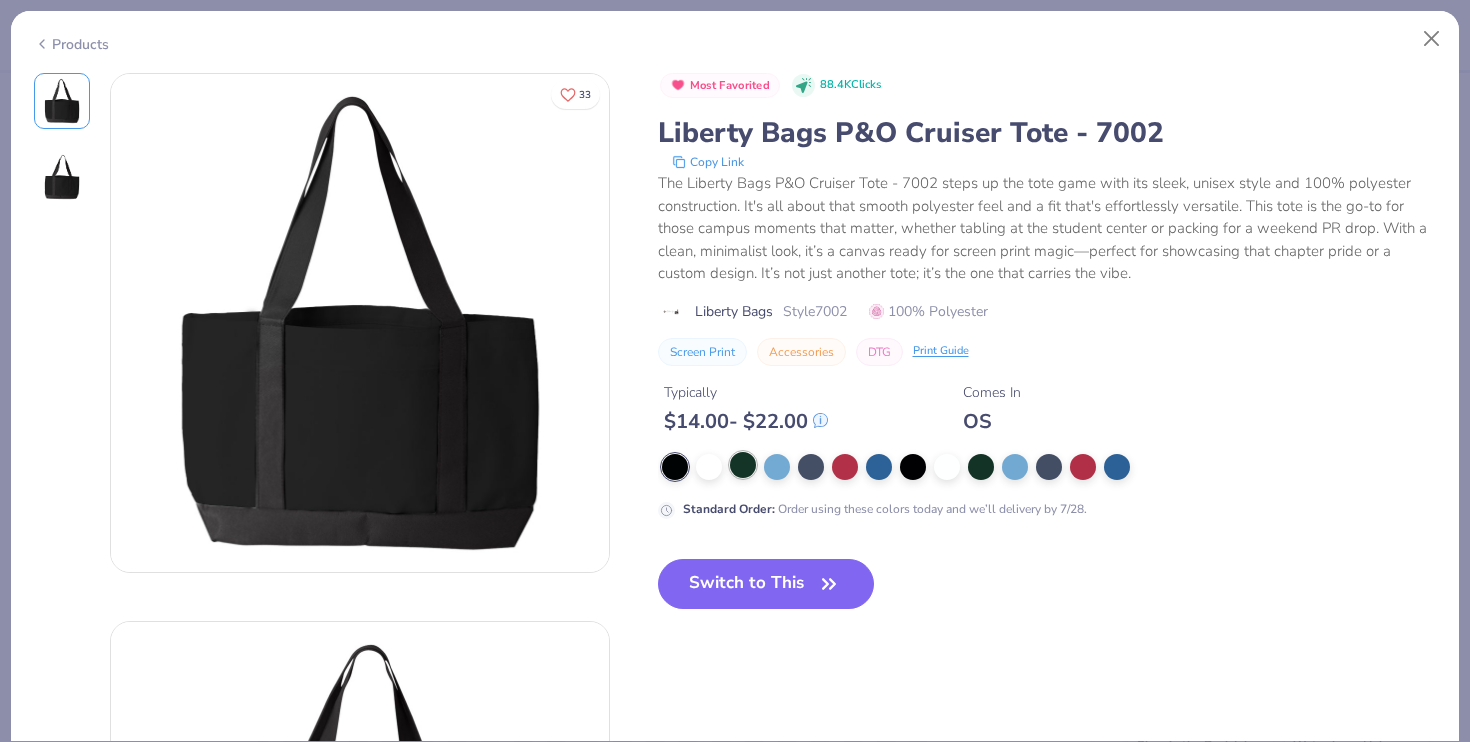click at bounding box center (743, 465) 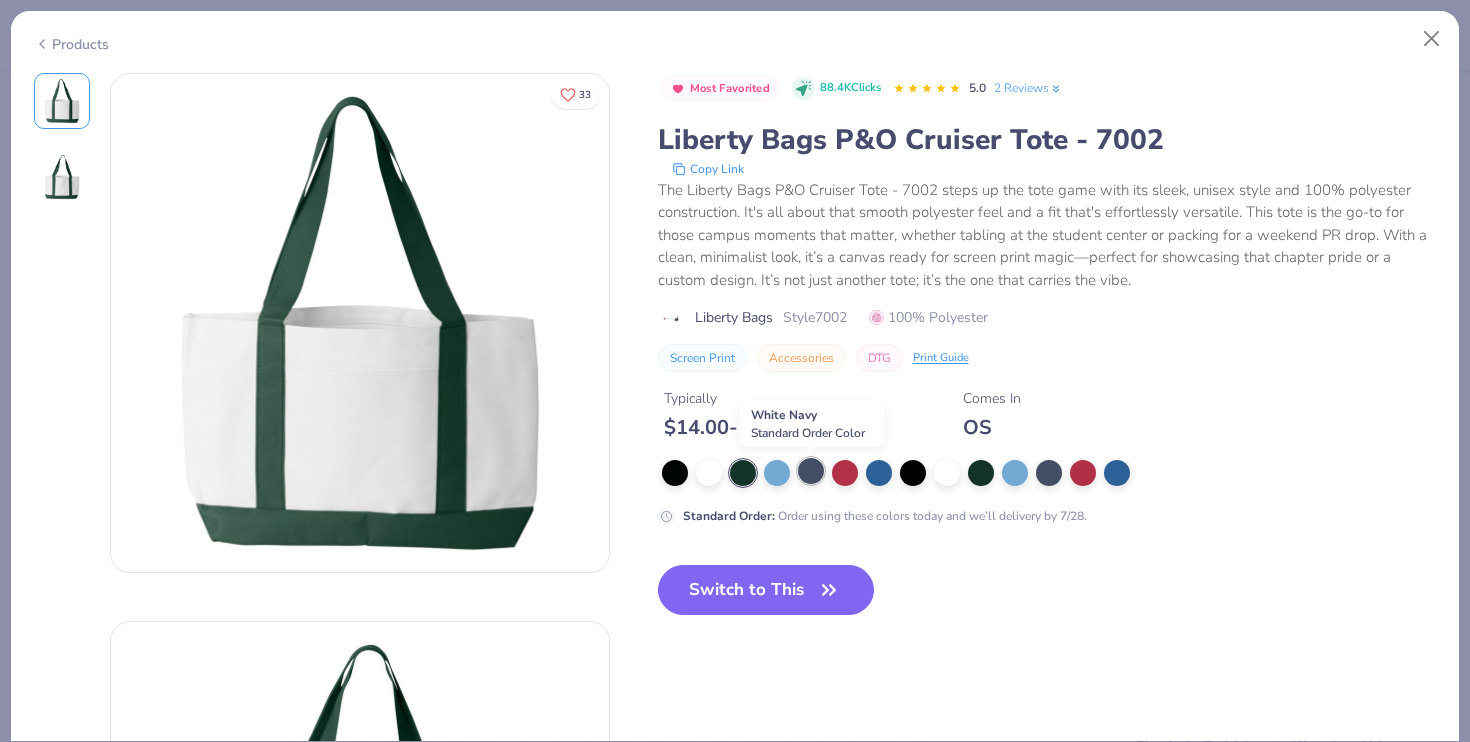 click at bounding box center [811, 471] 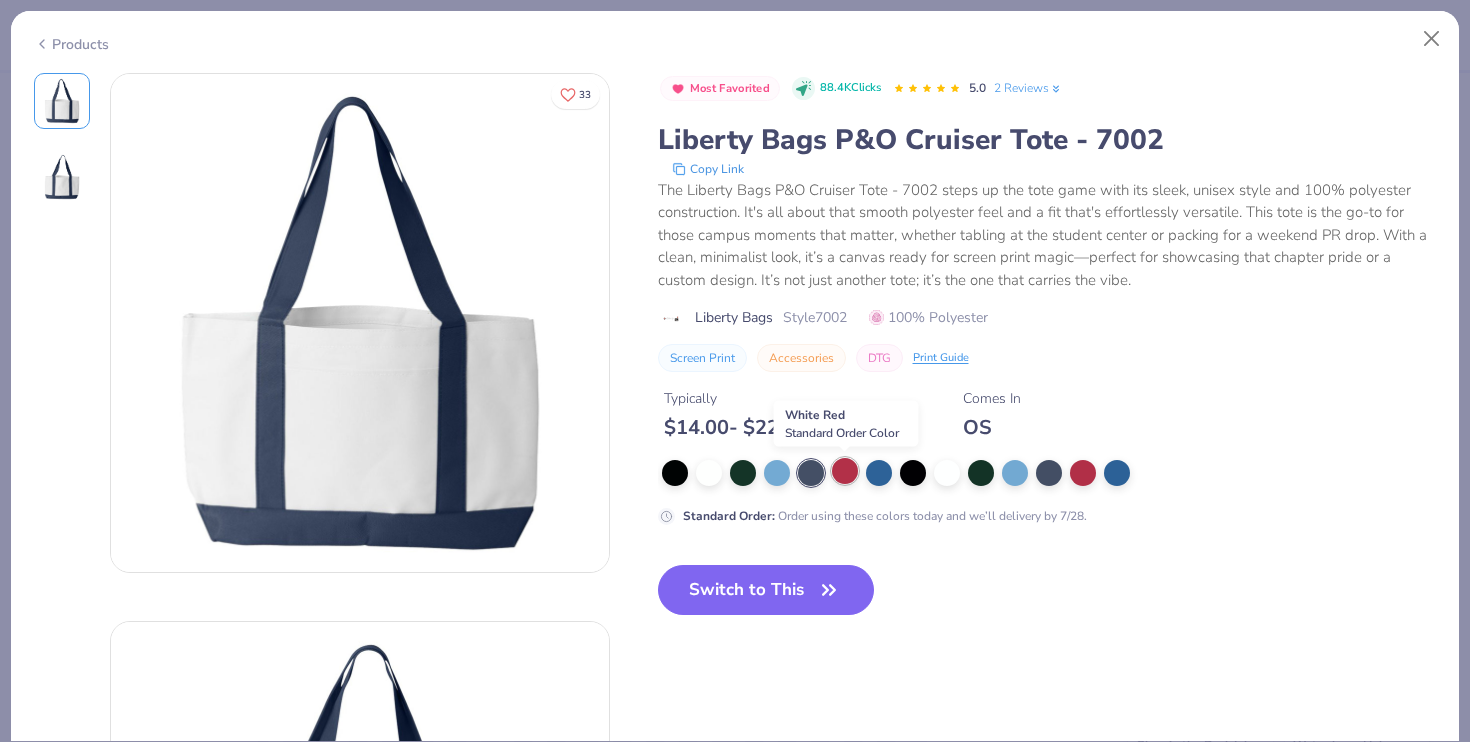 click at bounding box center (845, 471) 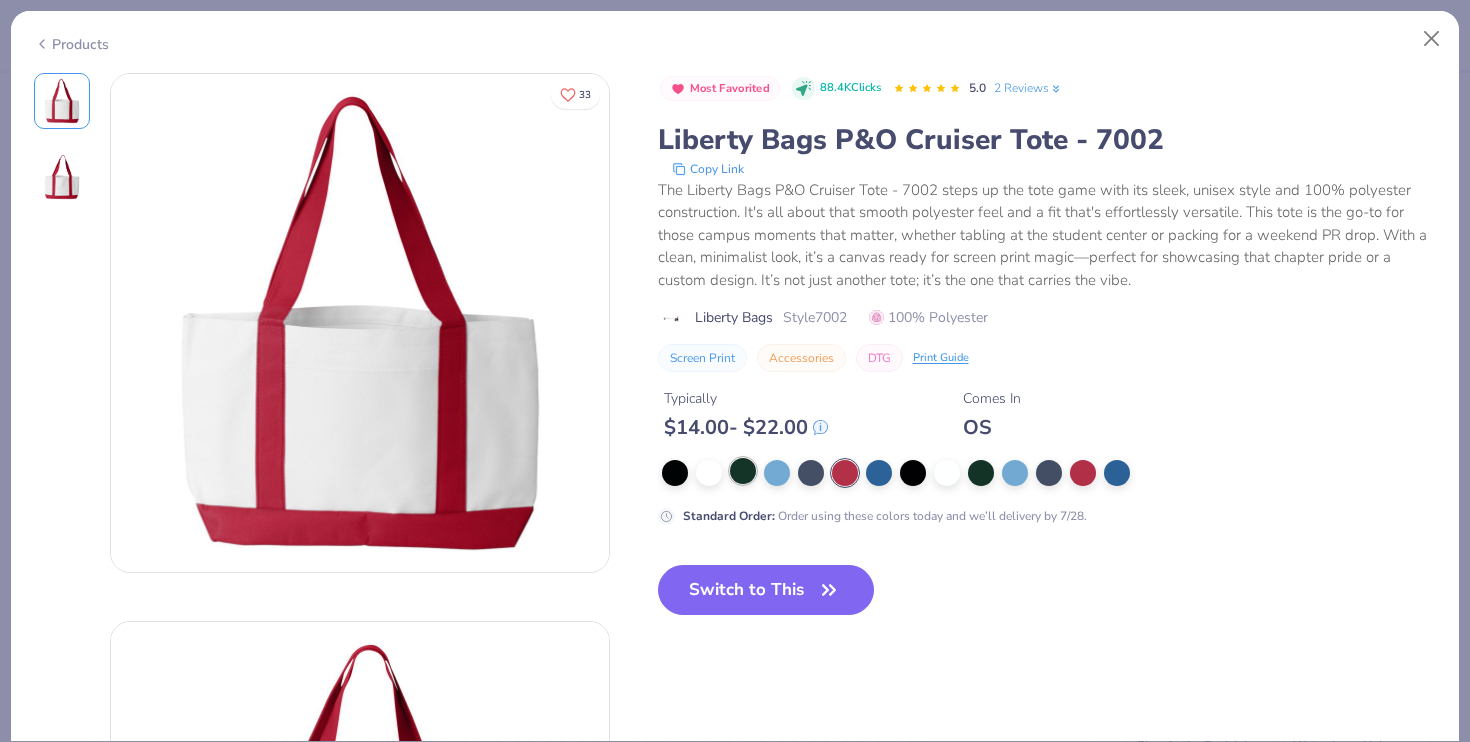 click at bounding box center (743, 471) 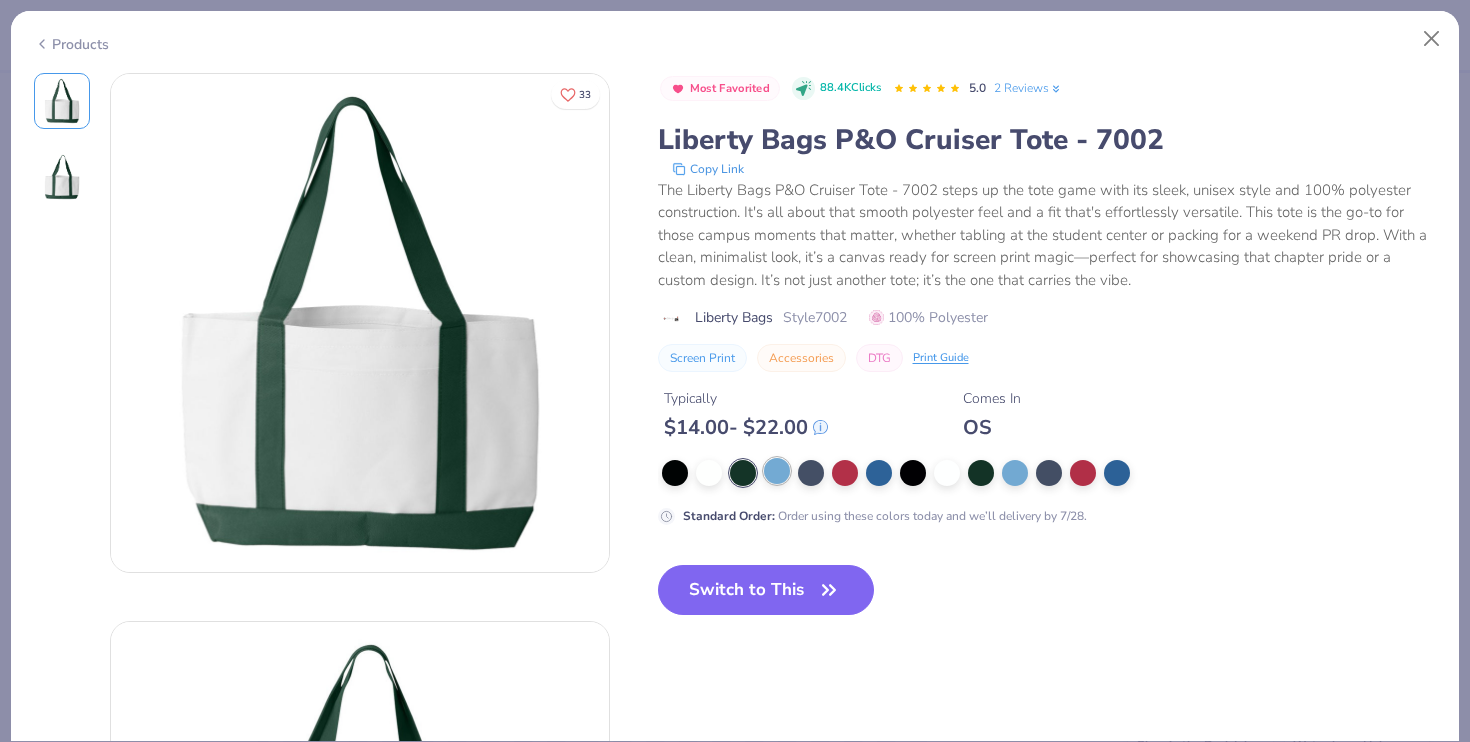 click at bounding box center (777, 471) 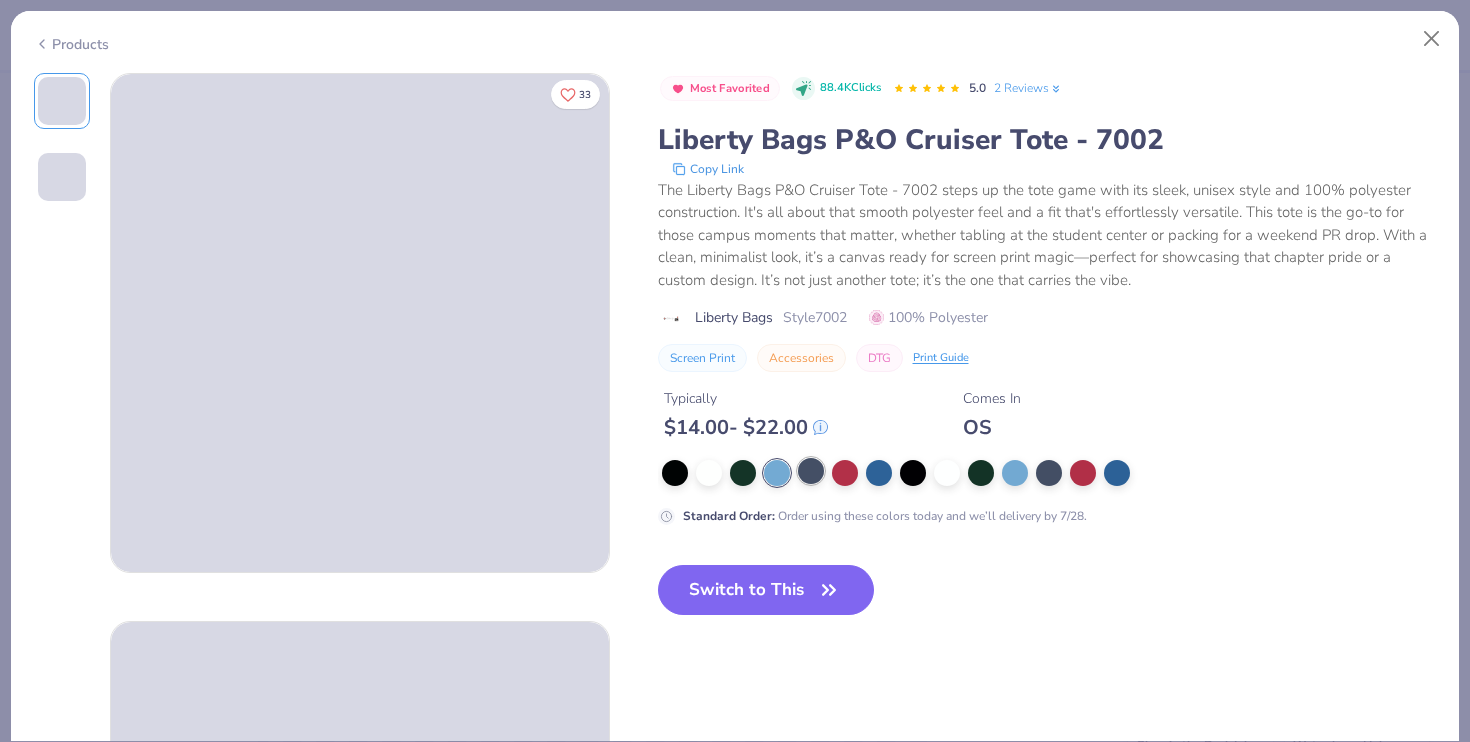 click at bounding box center (811, 471) 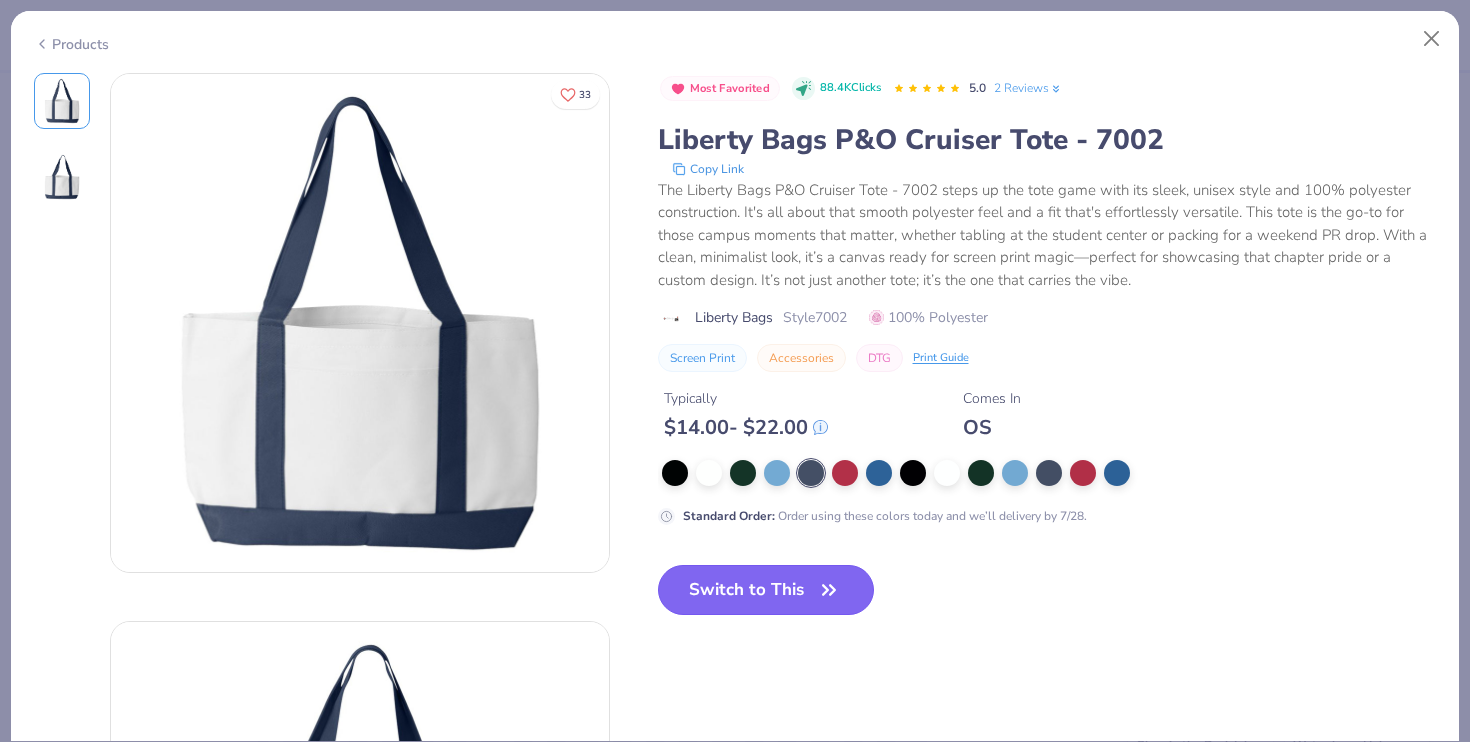 click on "Switch to This" at bounding box center [766, 590] 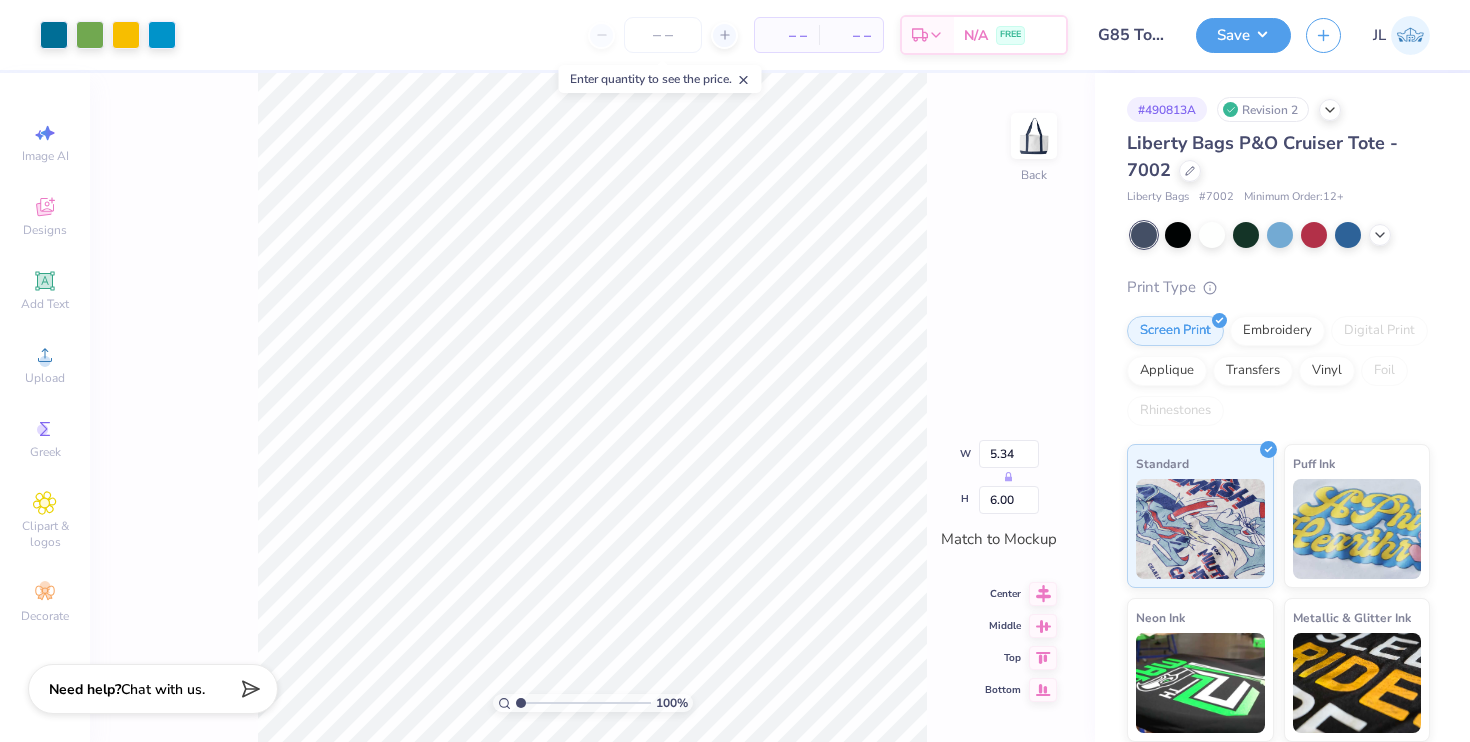type on "3.67" 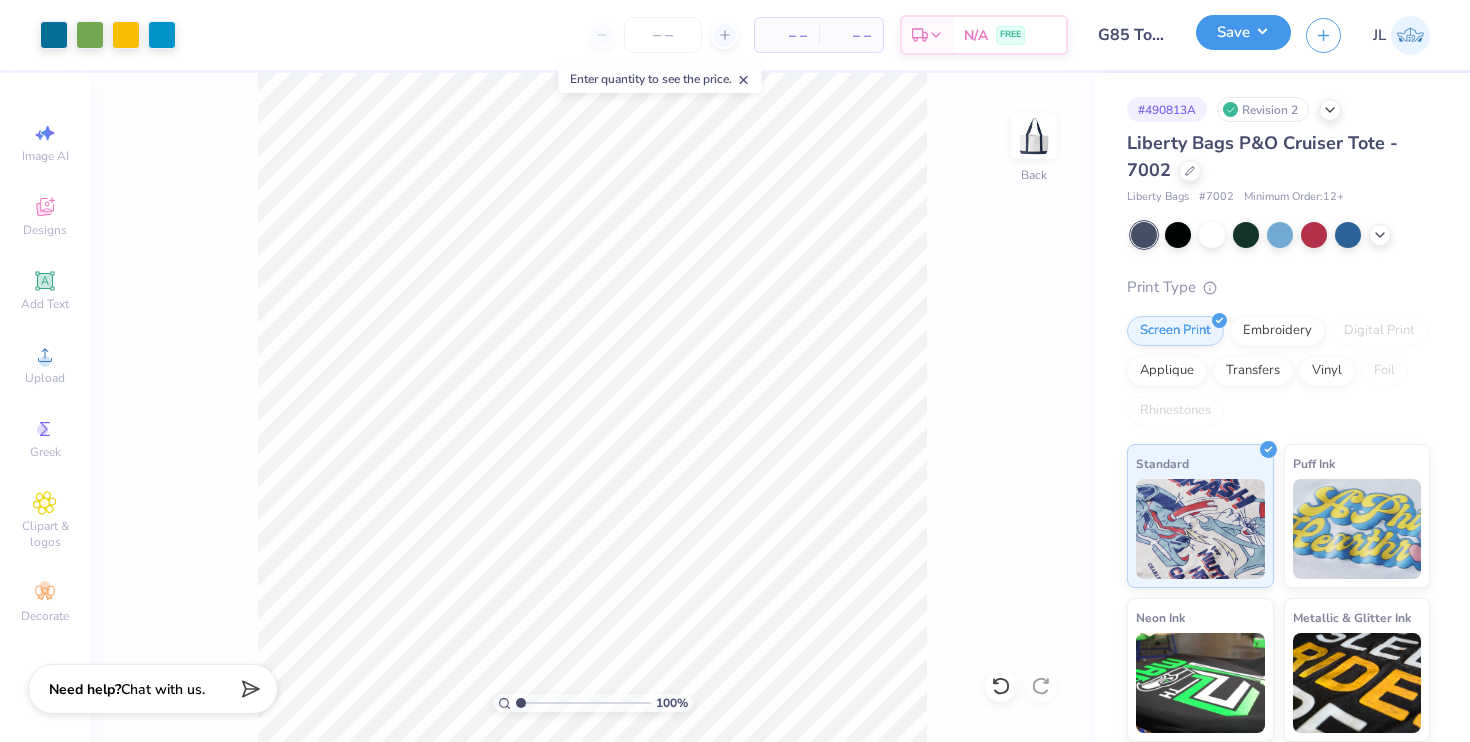 click on "Save" at bounding box center (1243, 32) 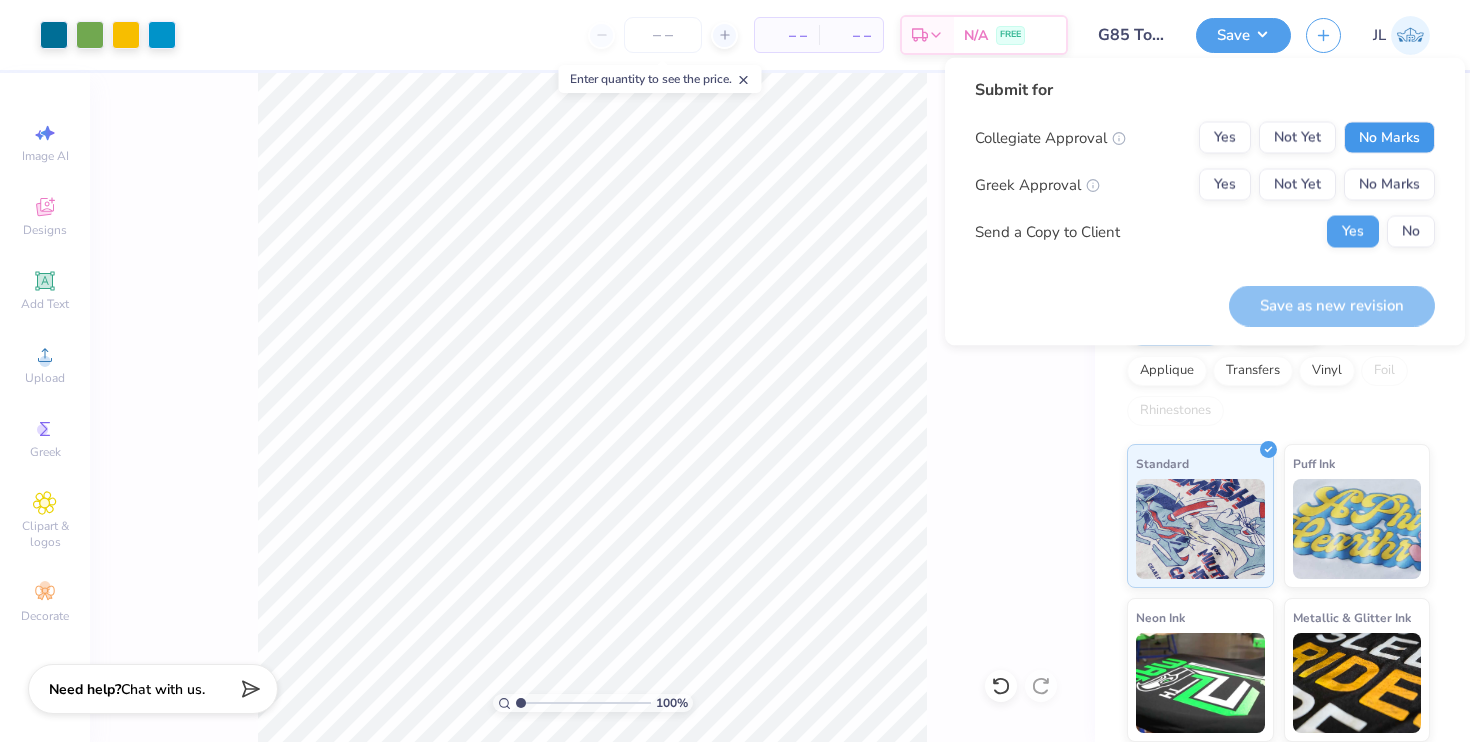 click on "No Marks" at bounding box center [1389, 138] 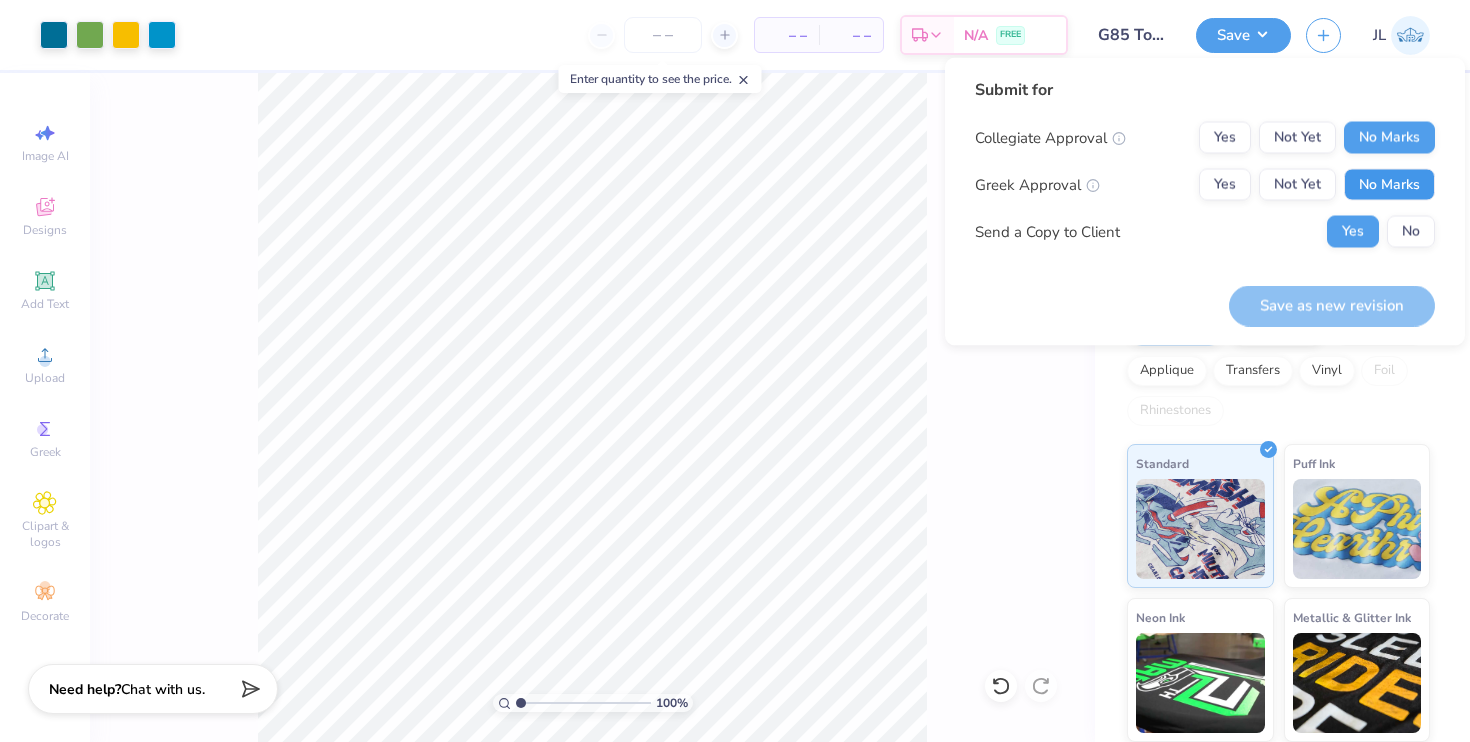 click on "No Marks" at bounding box center [1389, 185] 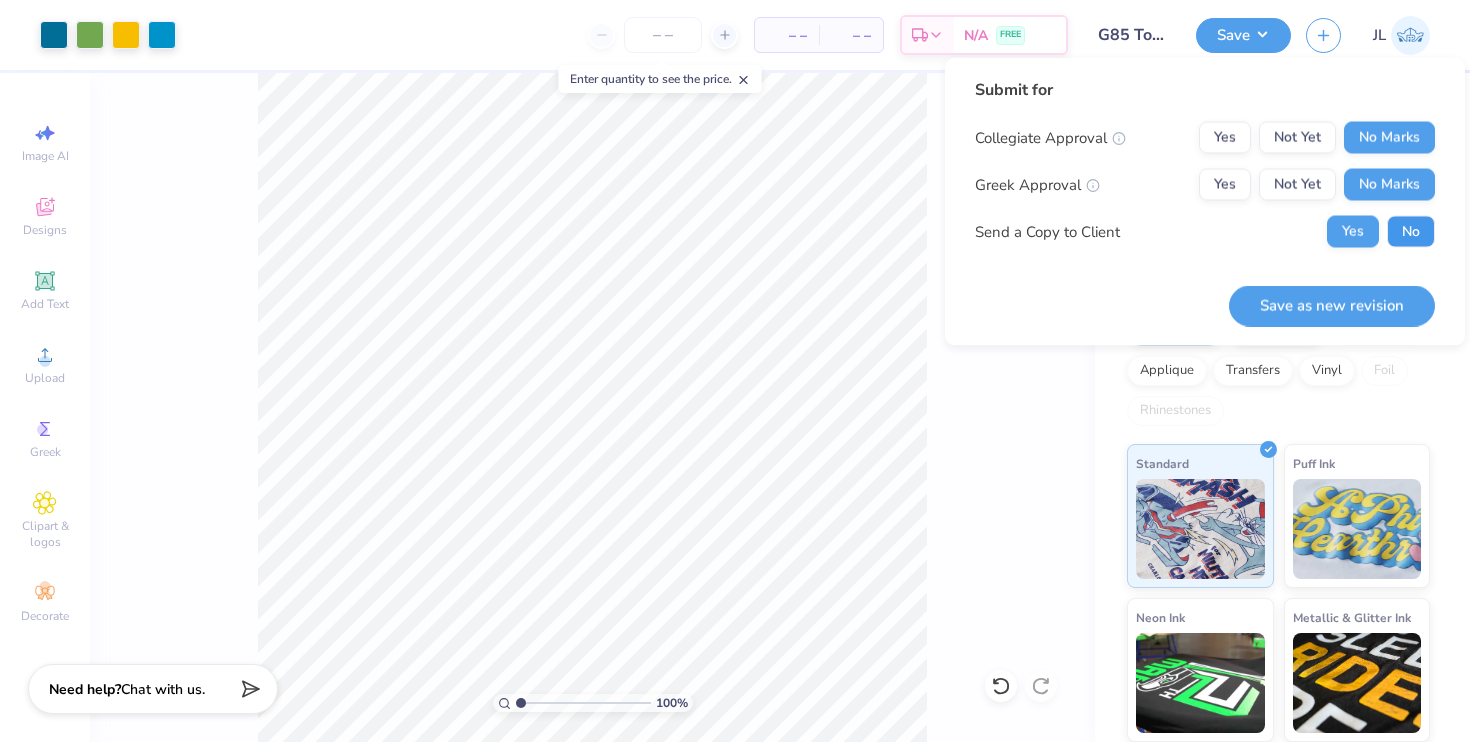 click on "No" at bounding box center (1411, 232) 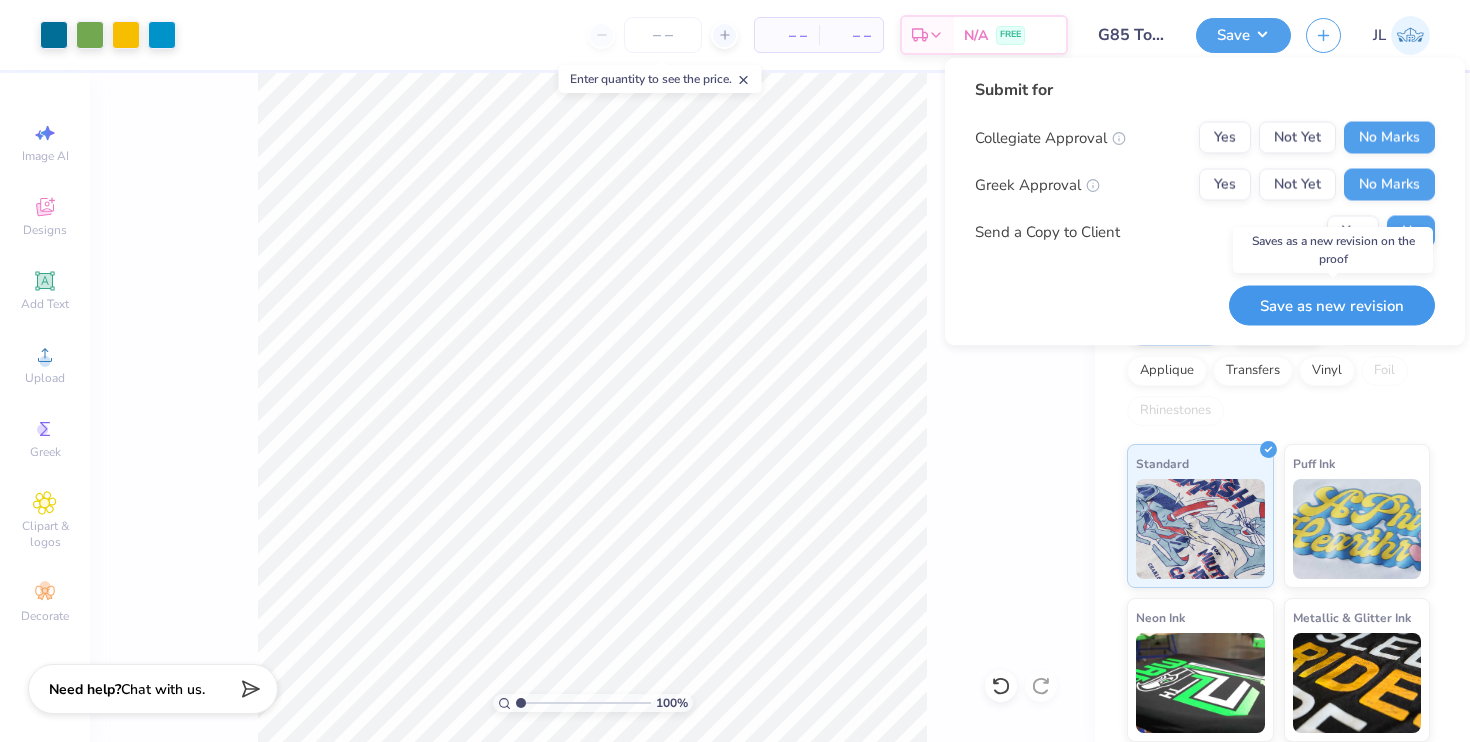 click on "Save as new revision" at bounding box center (1332, 305) 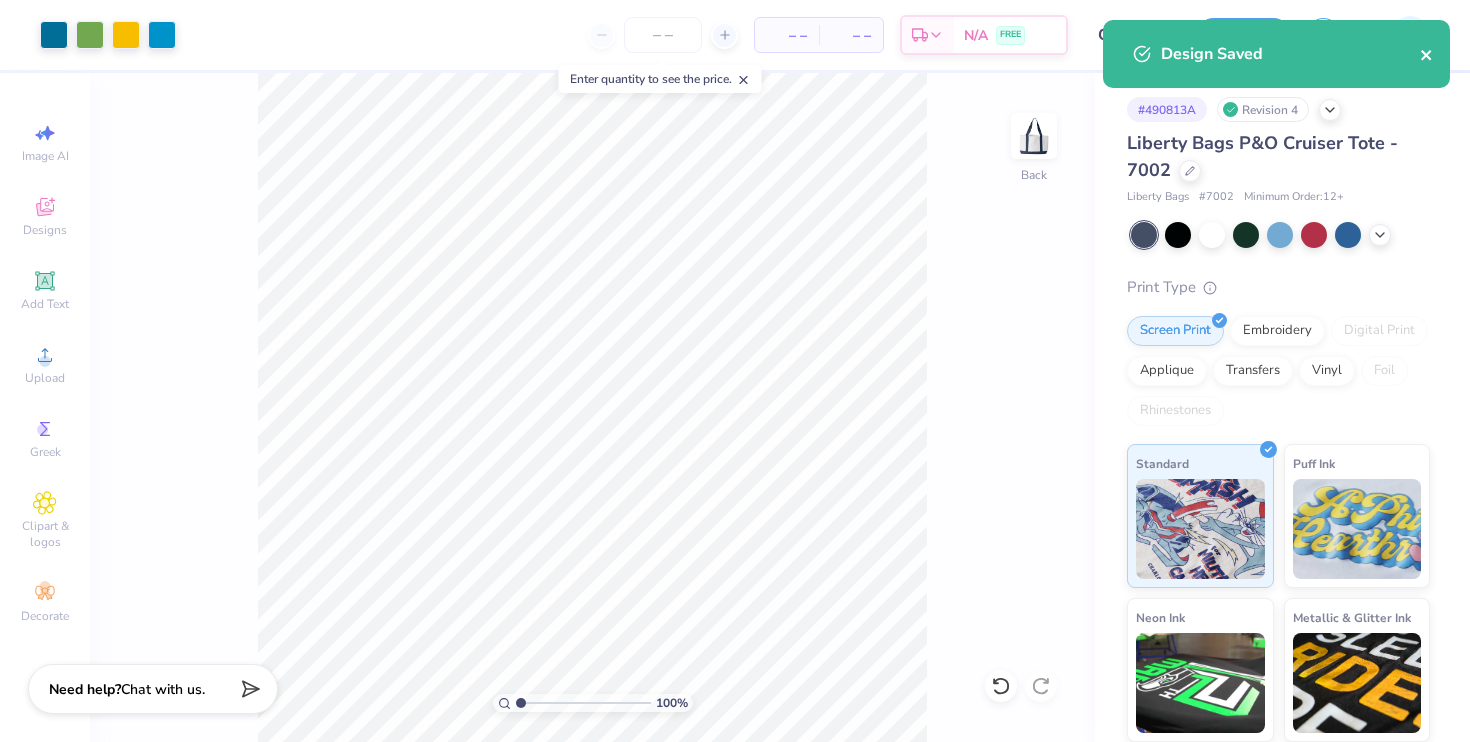click 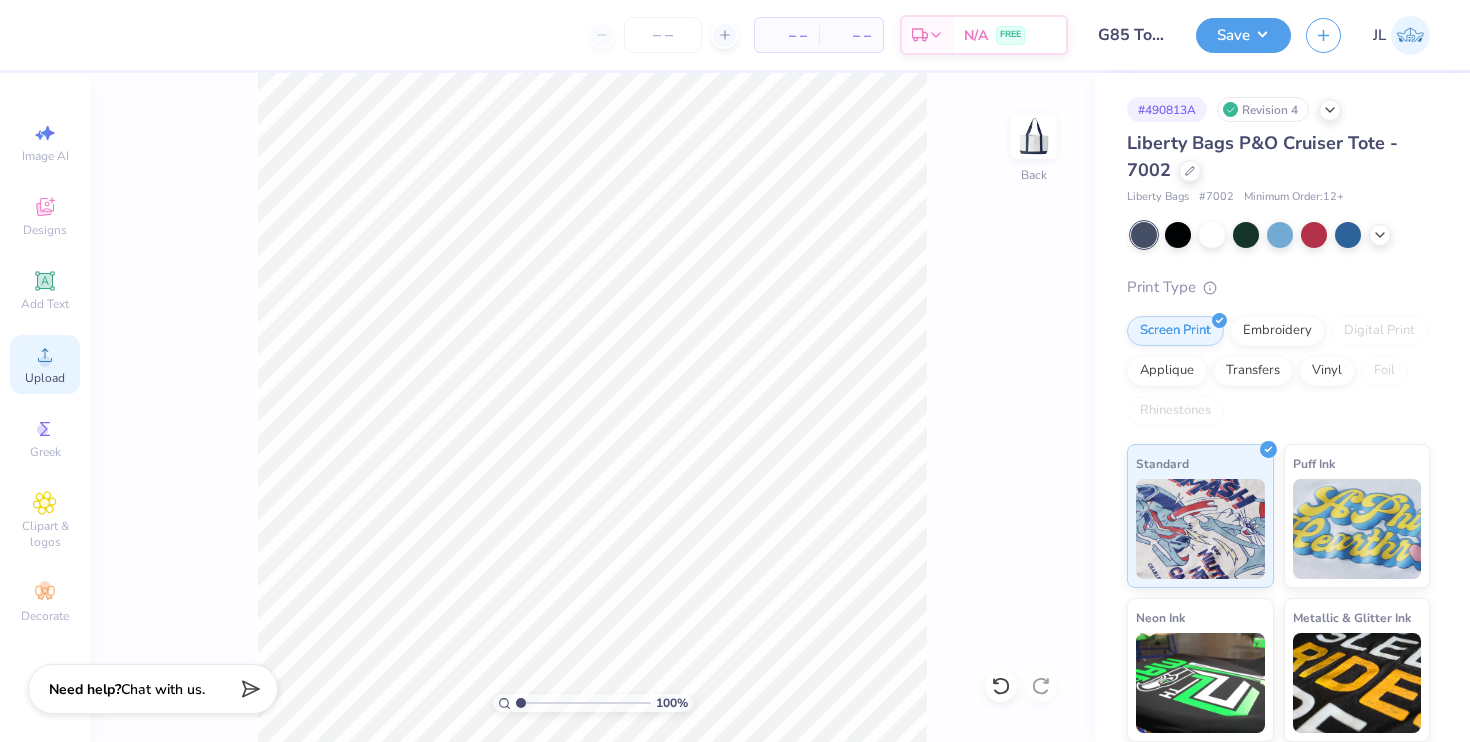 click 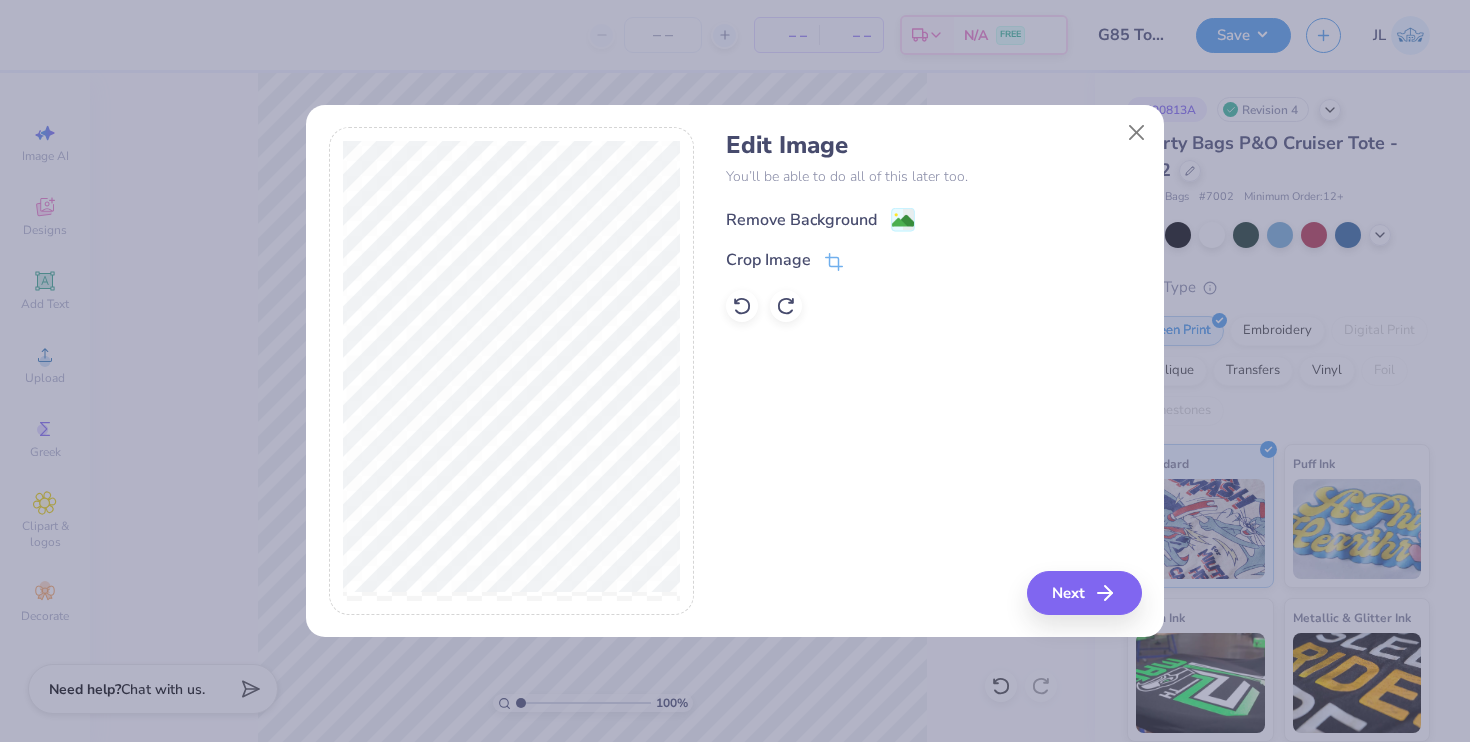 click on "Remove Background" at bounding box center [801, 220] 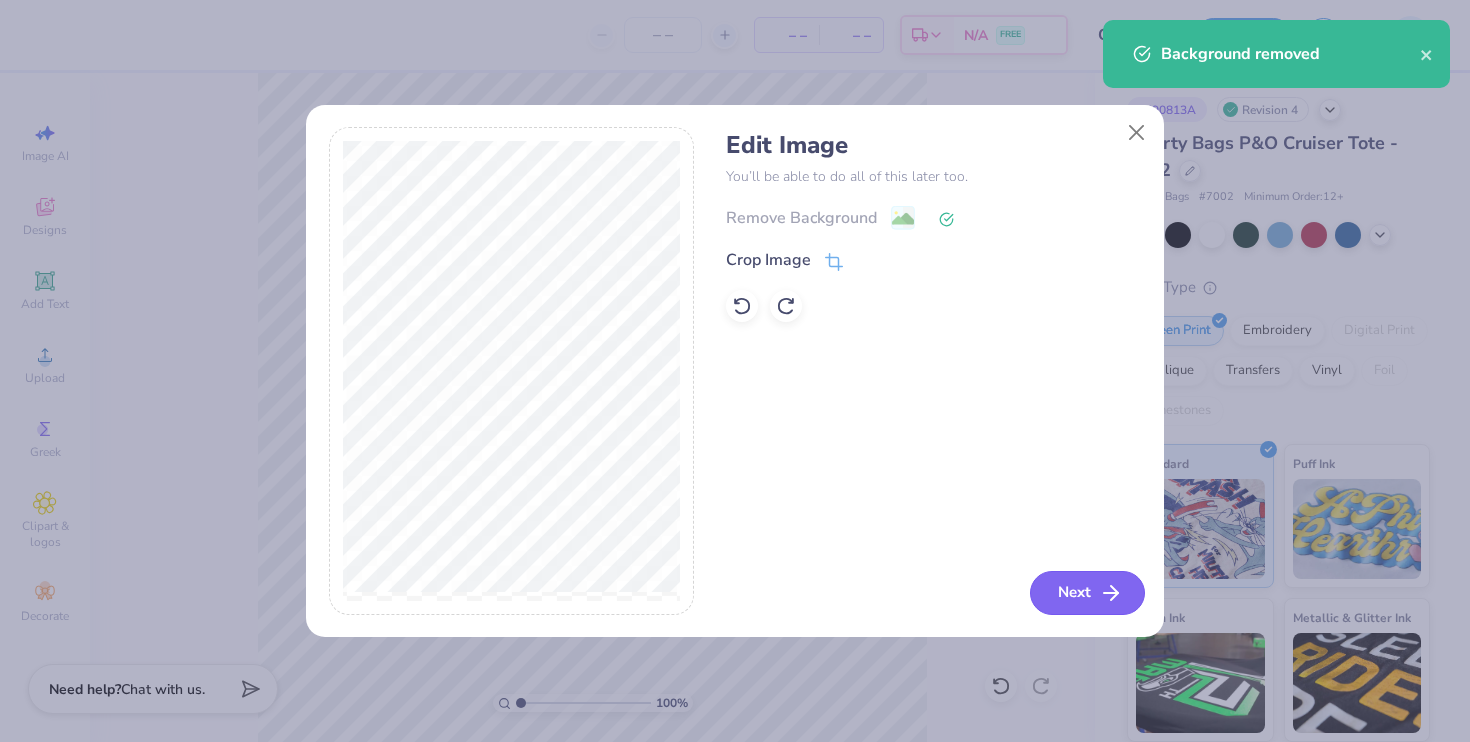click 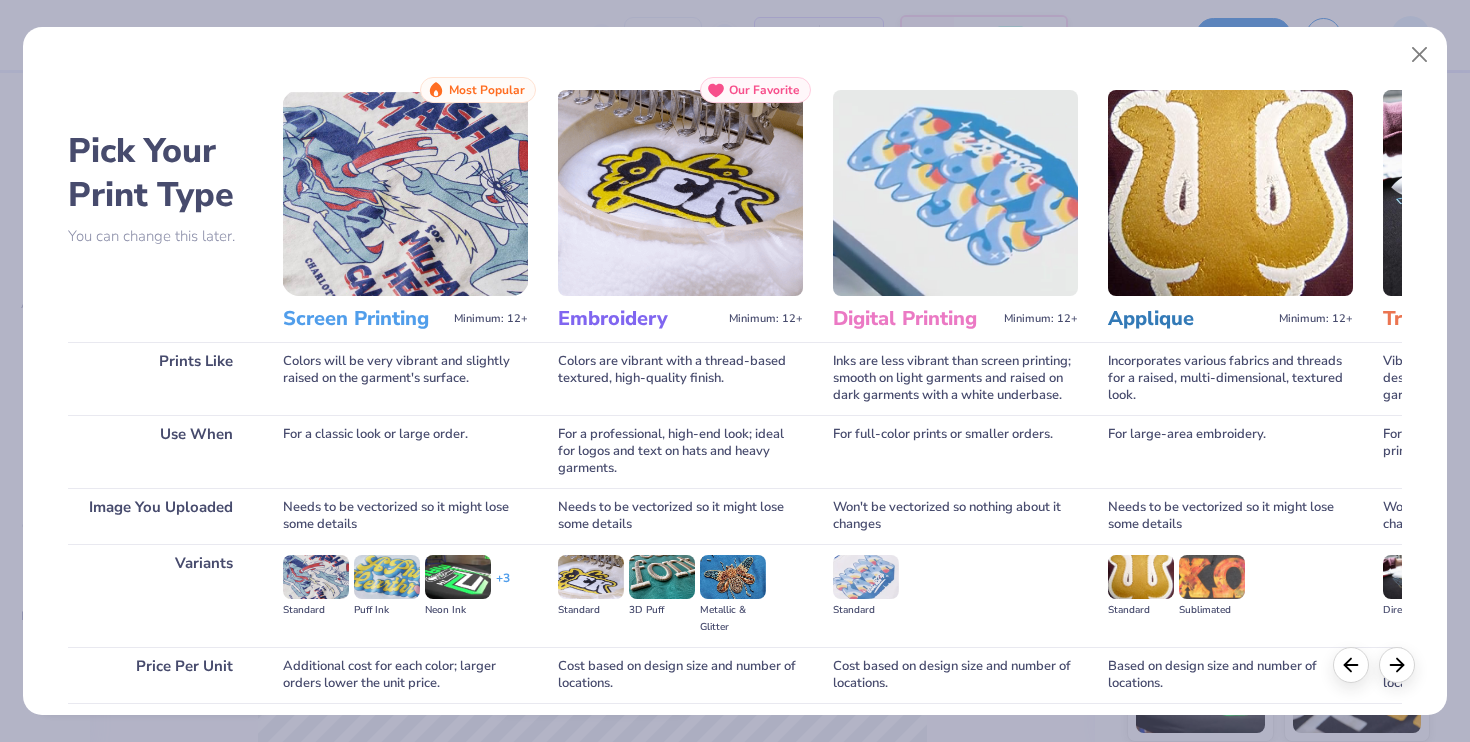 scroll, scrollTop: 155, scrollLeft: 0, axis: vertical 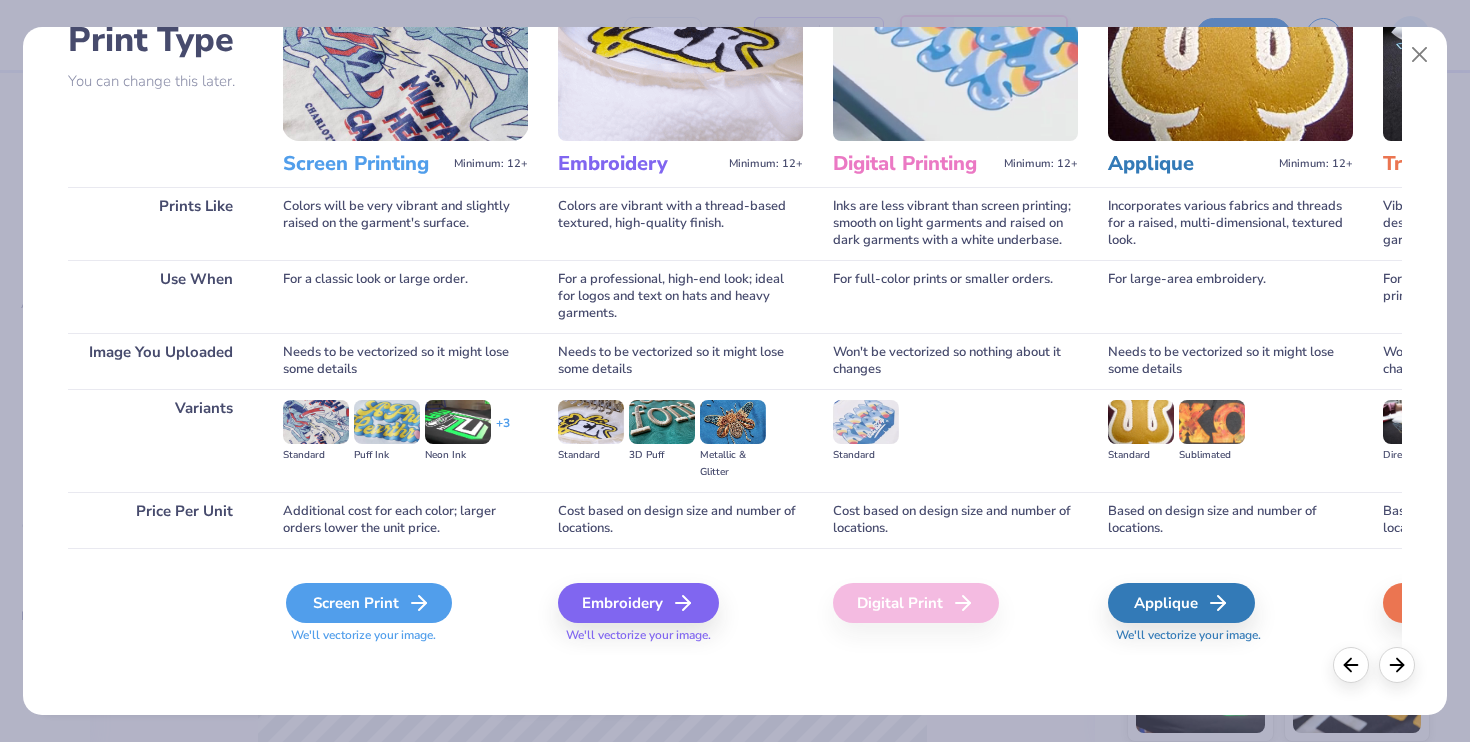 click on "Screen Print" at bounding box center [369, 603] 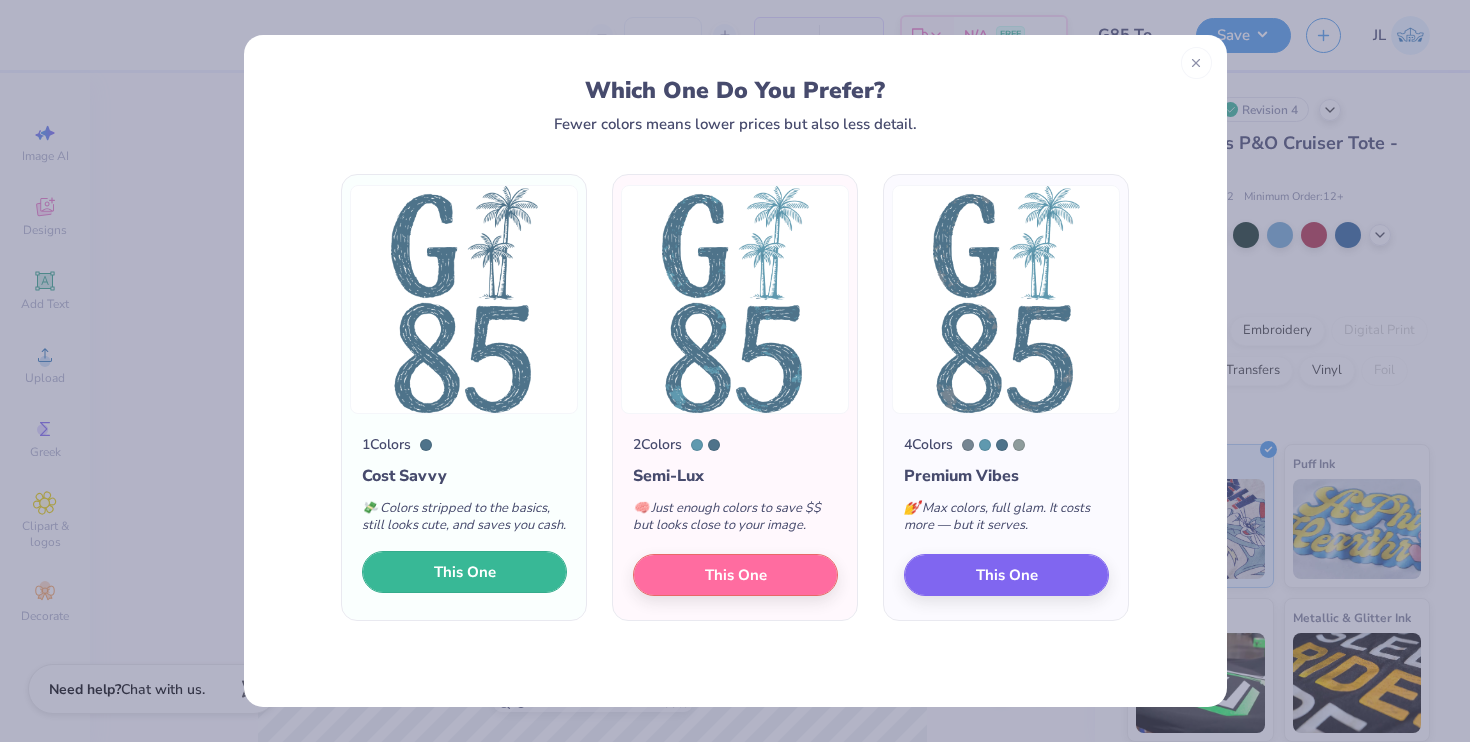 click on "This One" at bounding box center [465, 572] 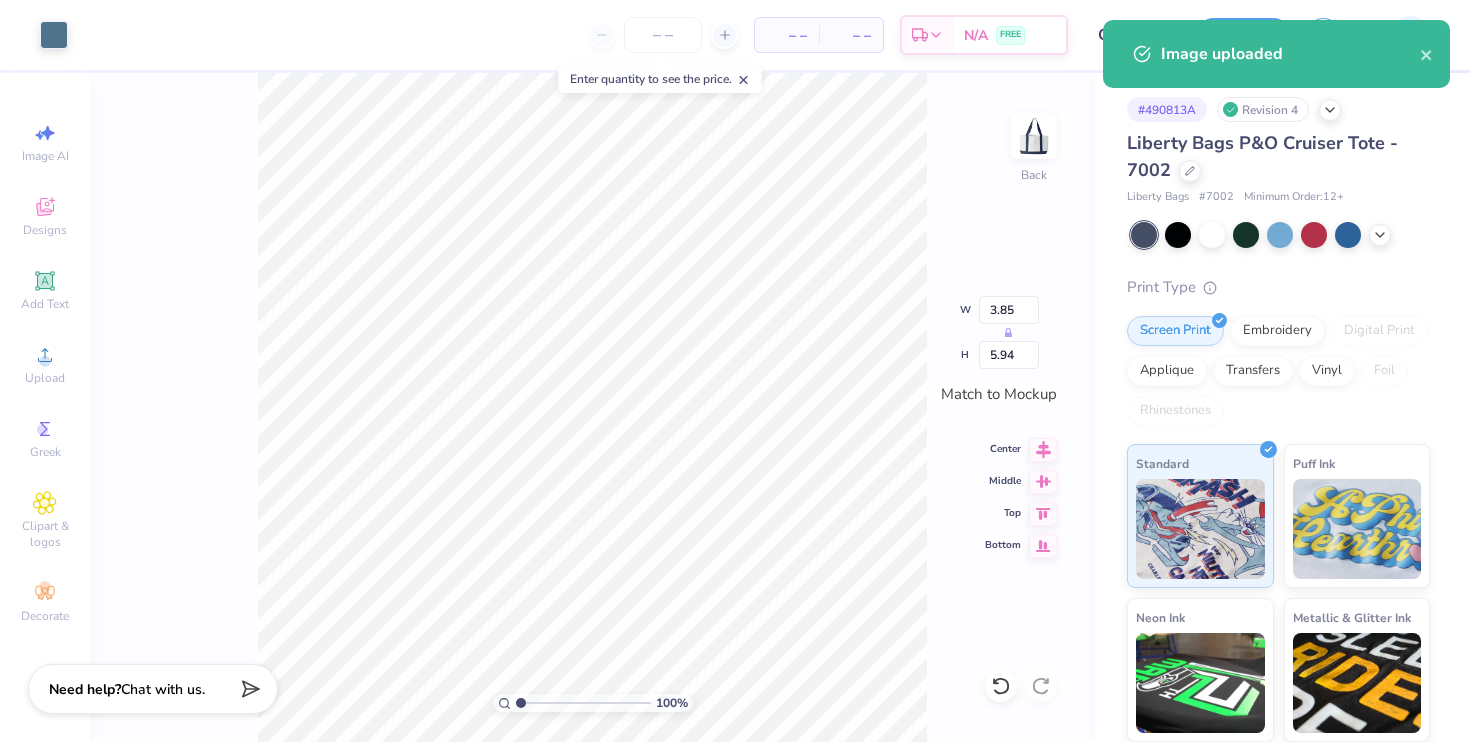 type on "2.78" 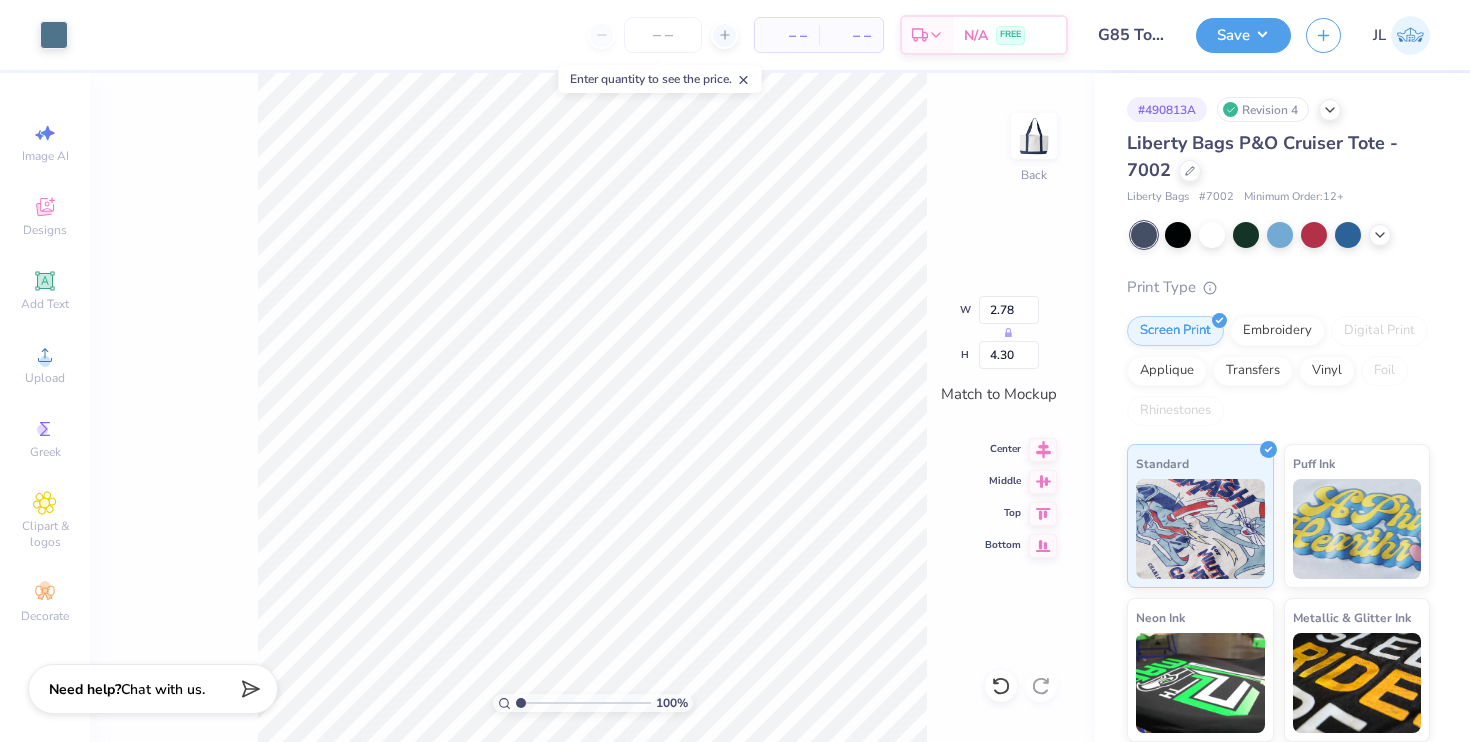 type on "1.93" 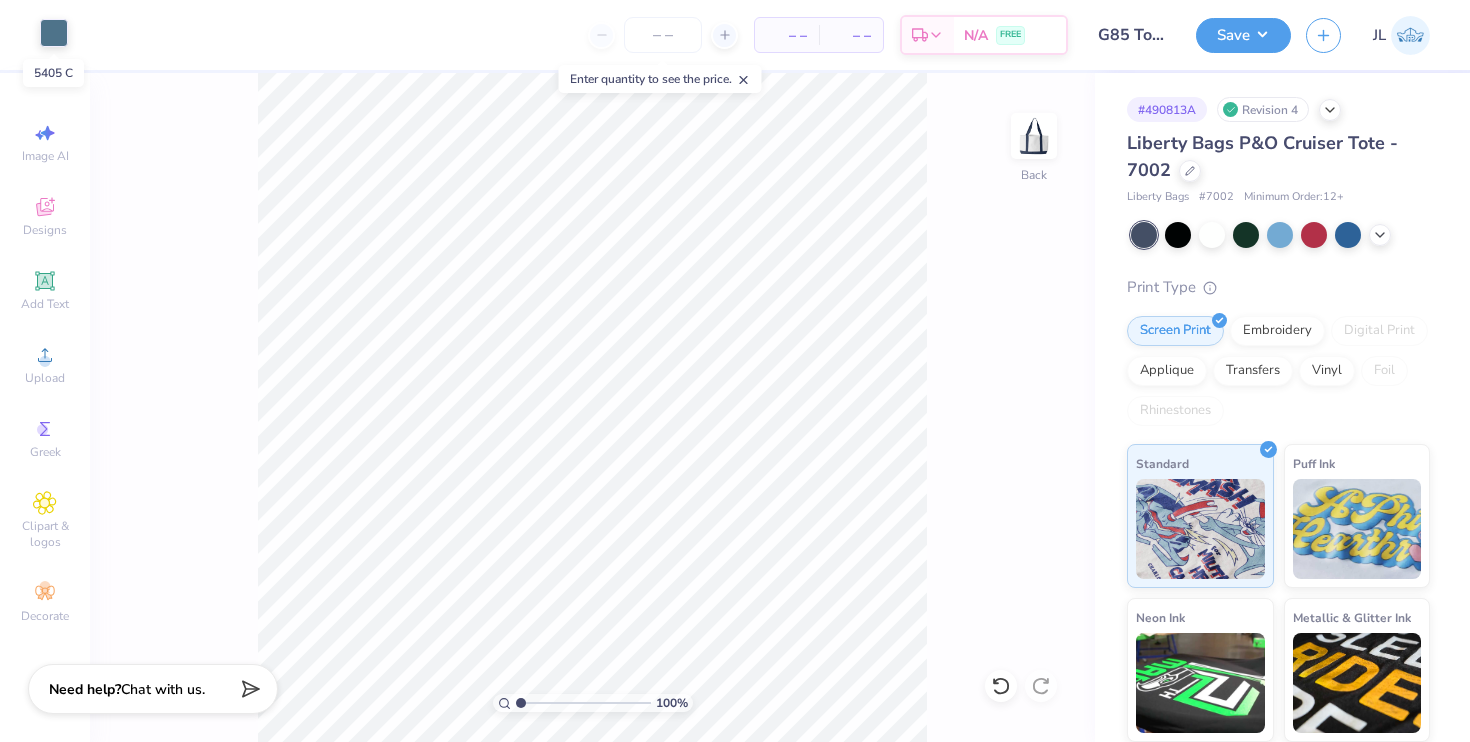 click at bounding box center (54, 33) 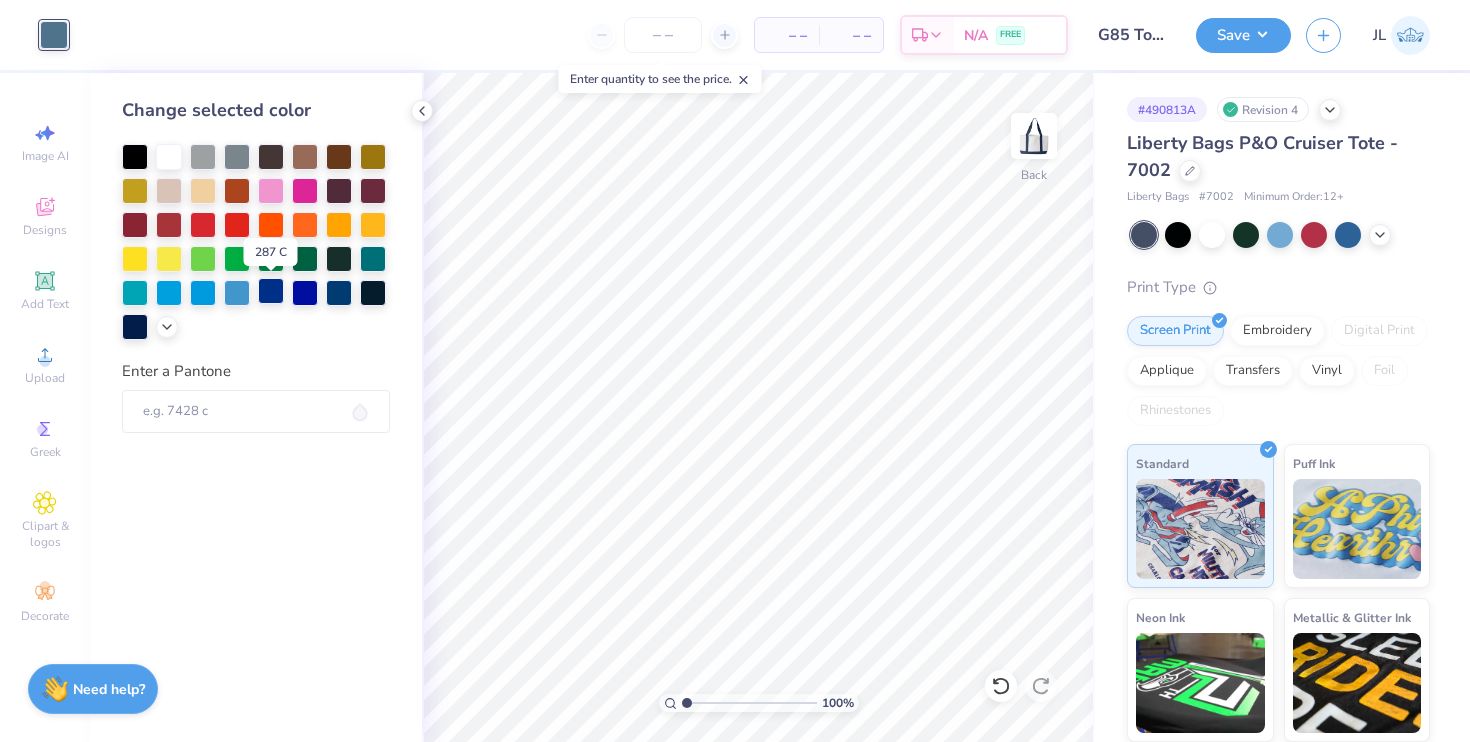 click at bounding box center (271, 291) 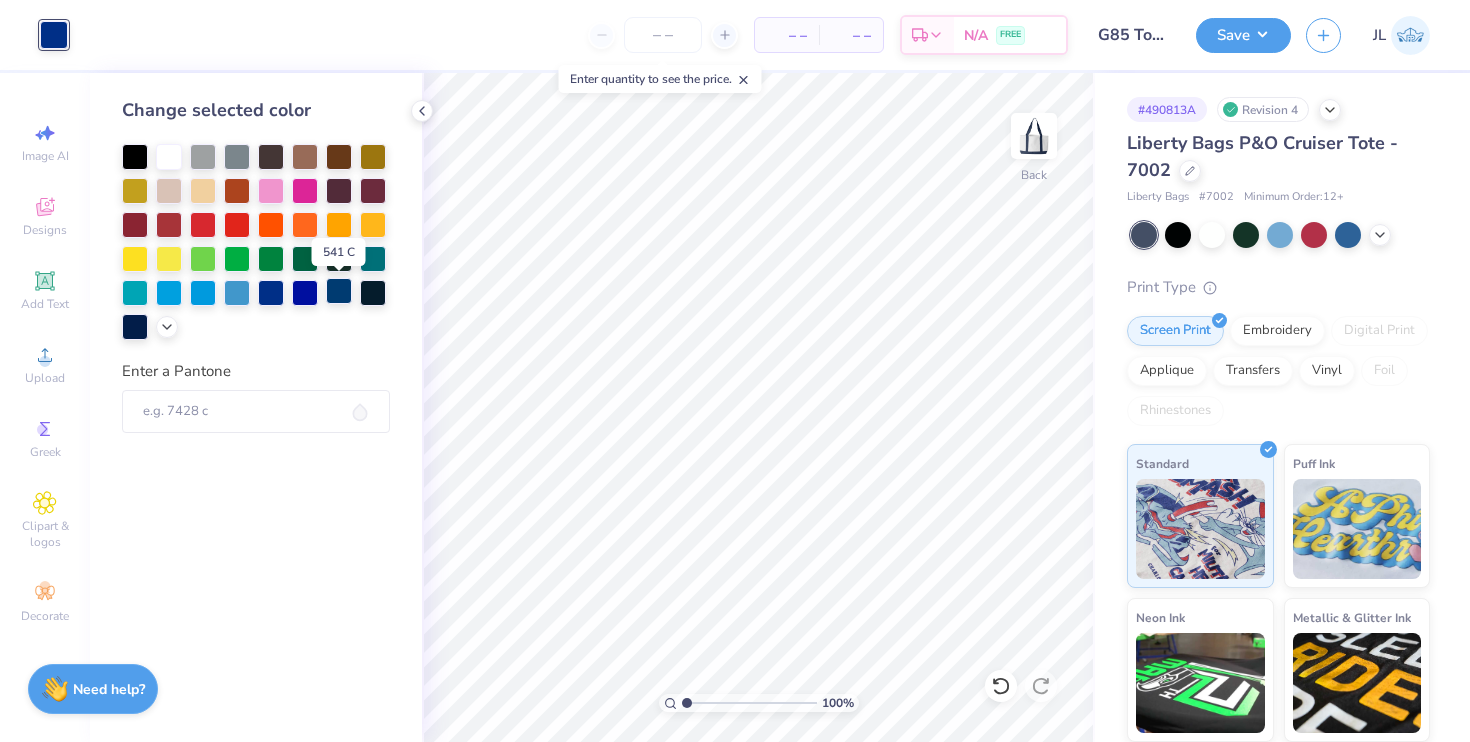 click at bounding box center (339, 291) 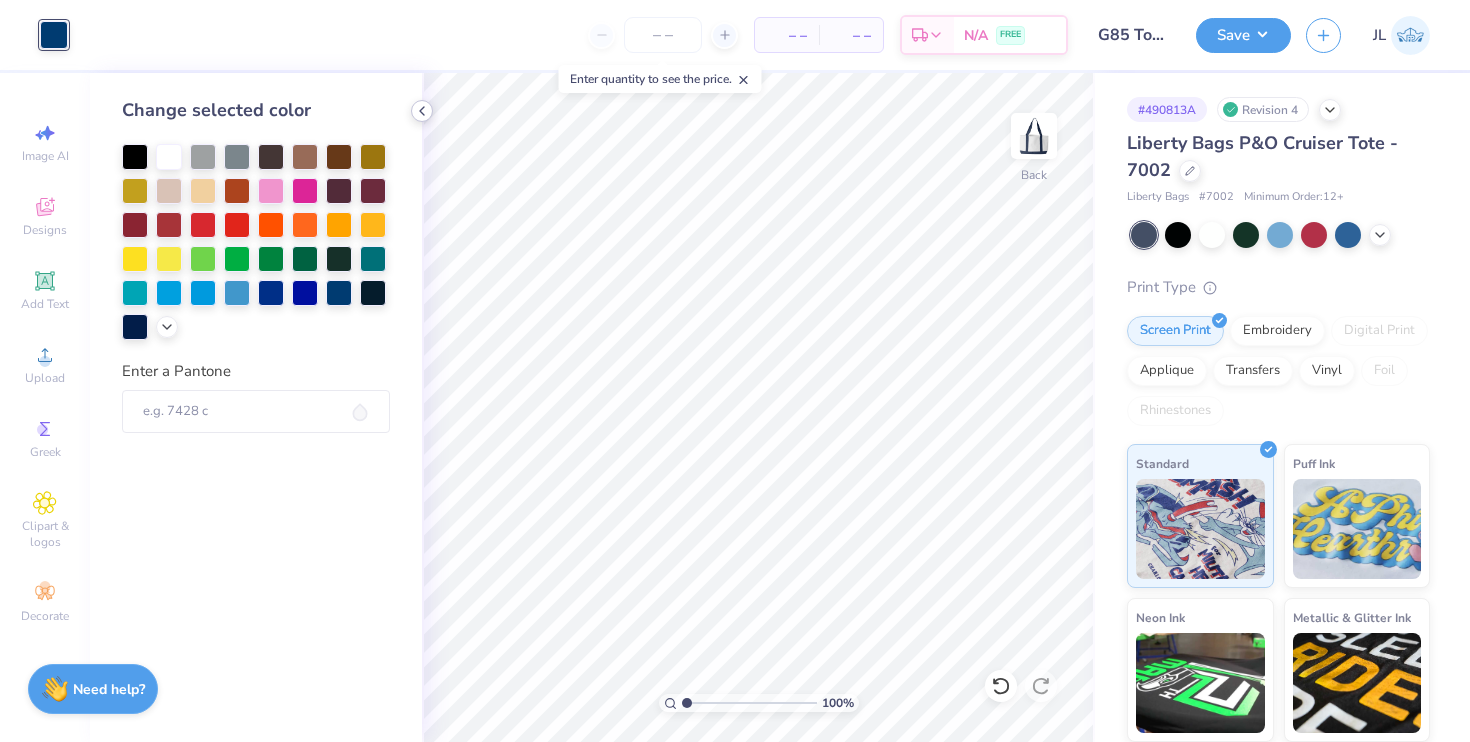 click at bounding box center (422, 111) 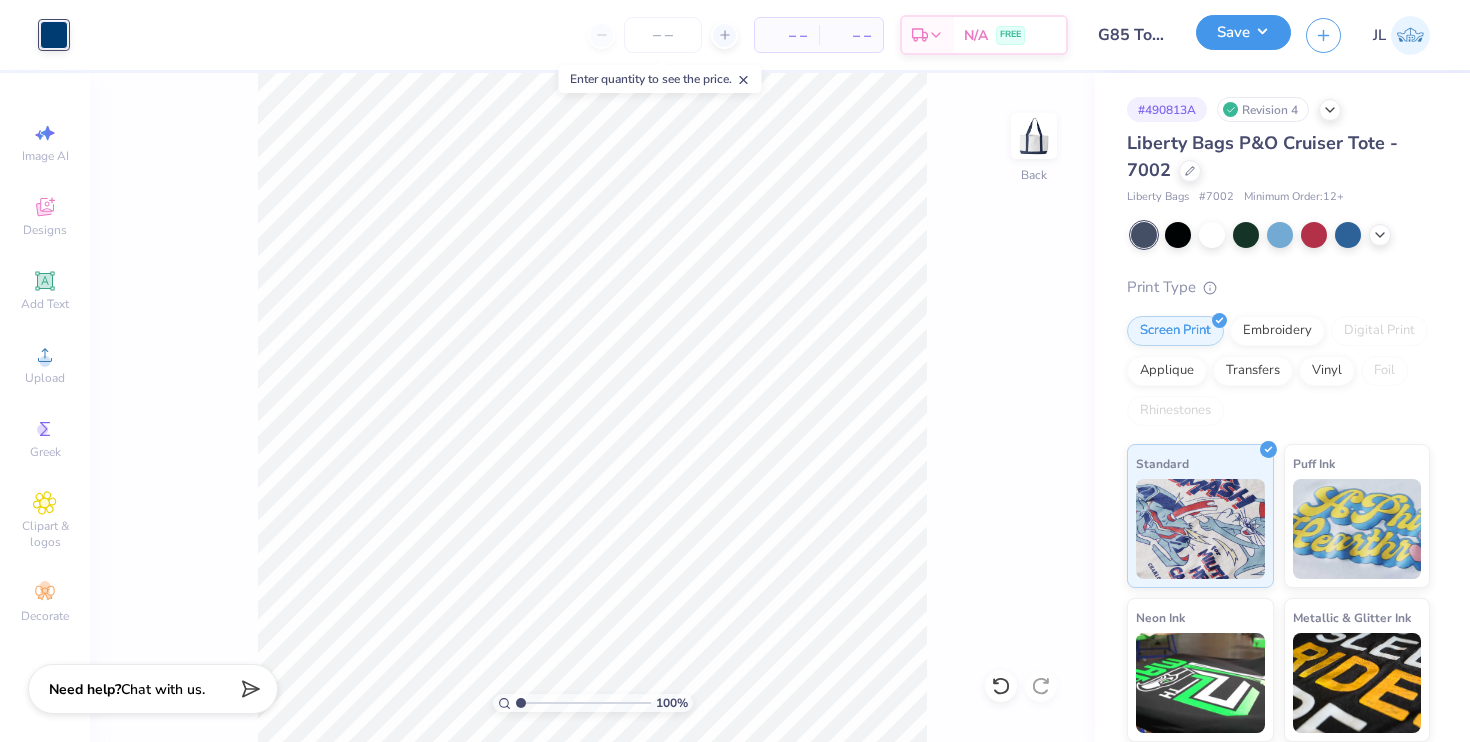 click on "Save" at bounding box center [1243, 32] 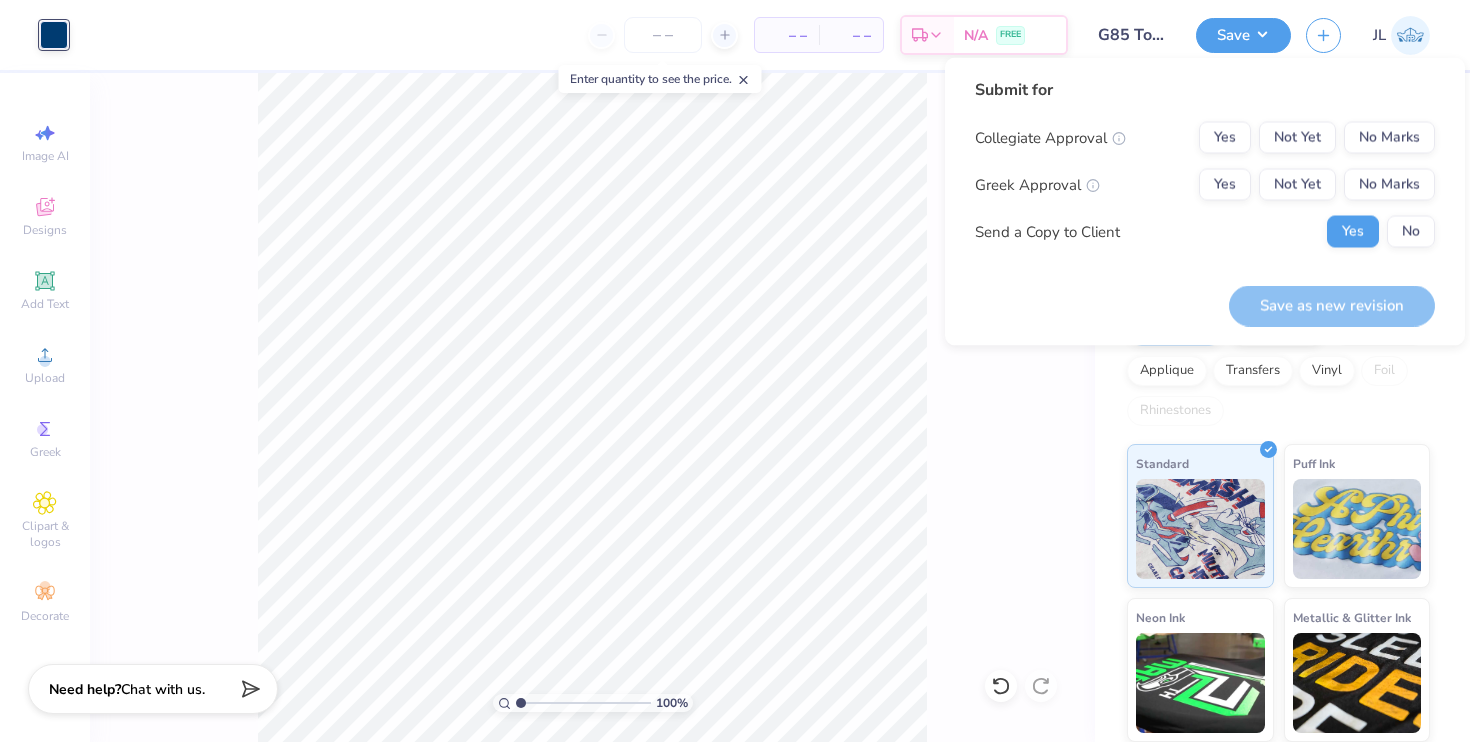 type 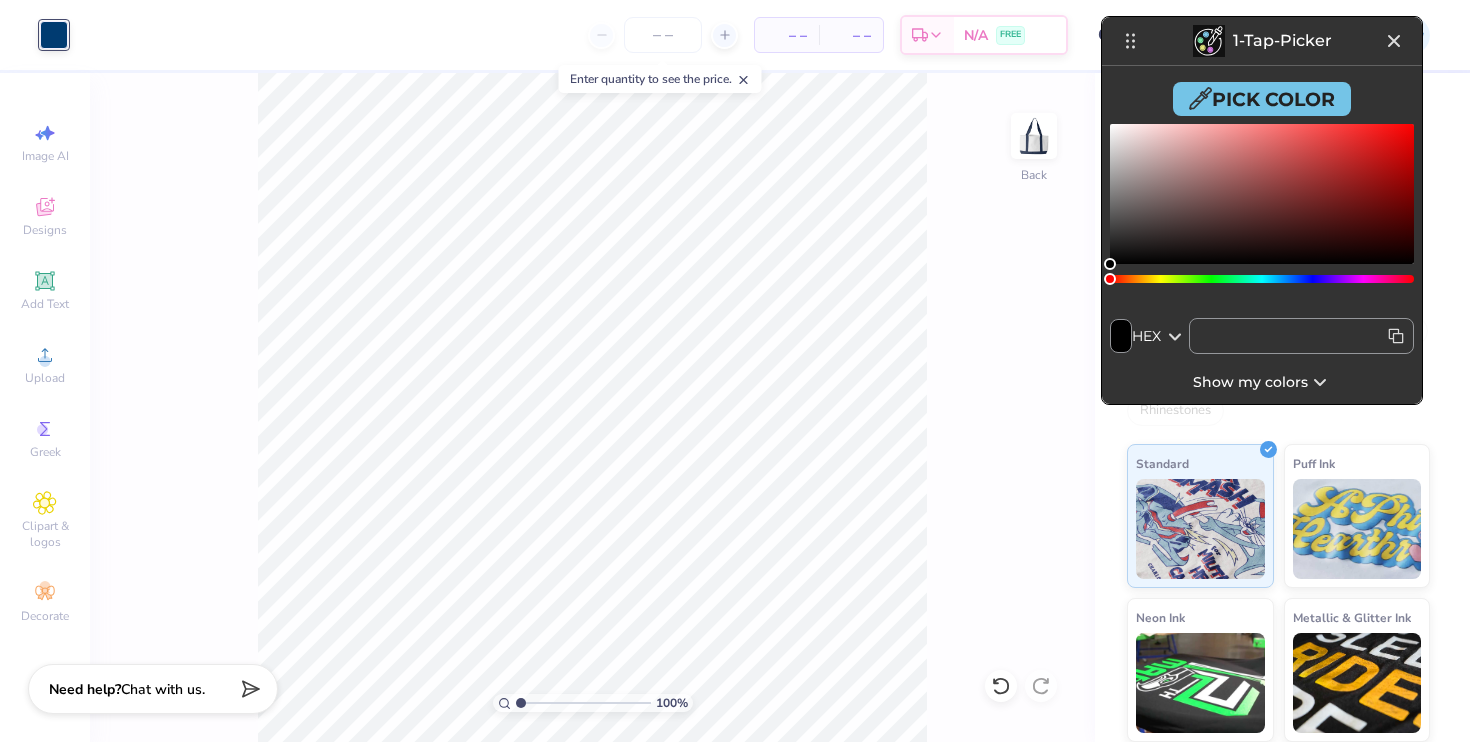 click on "Pick Color" at bounding box center (1262, 99) 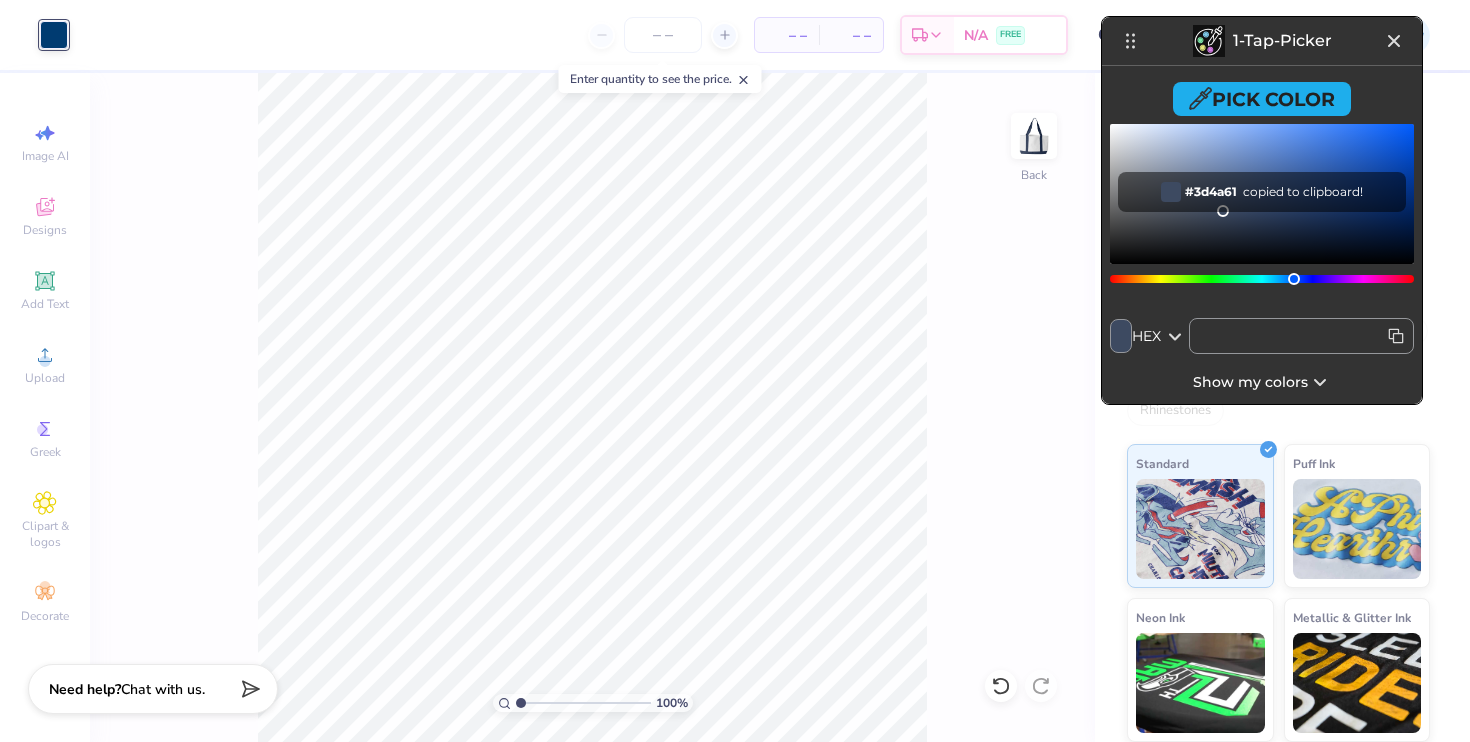 click on "HEX
HEX
RGB
HSL
HSV" at bounding box center (1160, 336) 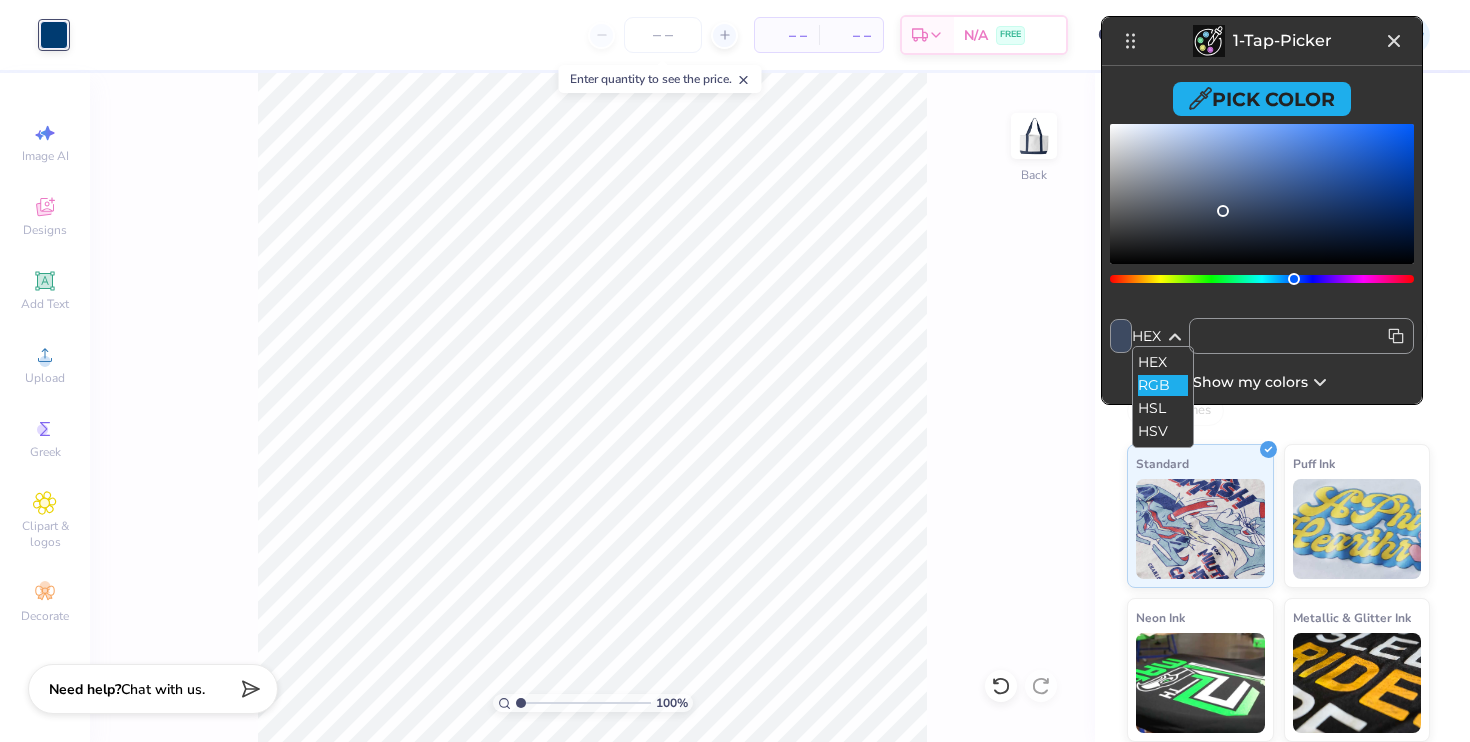 click on "RGB" at bounding box center (1163, 385) 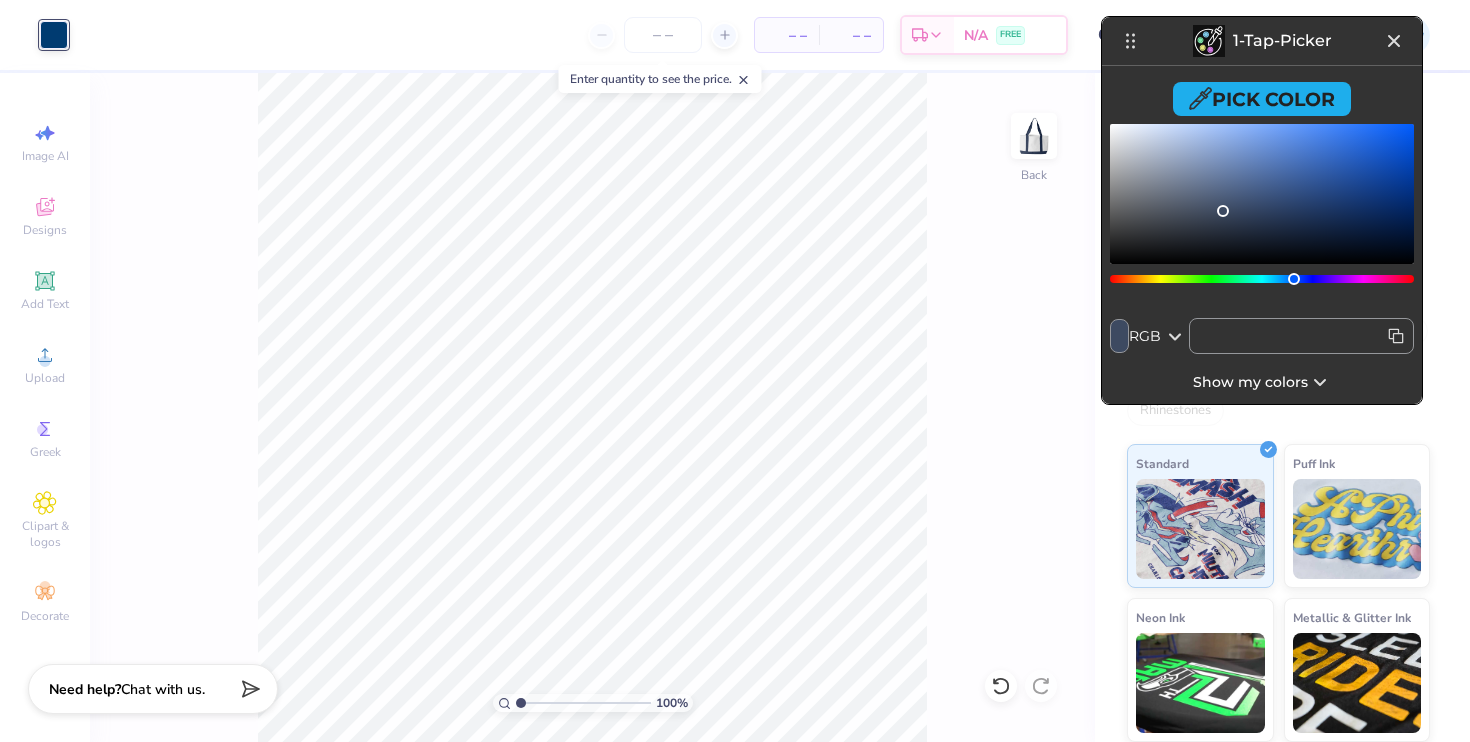 click on "RGB
HEX
RGB
HSL
HSV" at bounding box center [1159, 336] 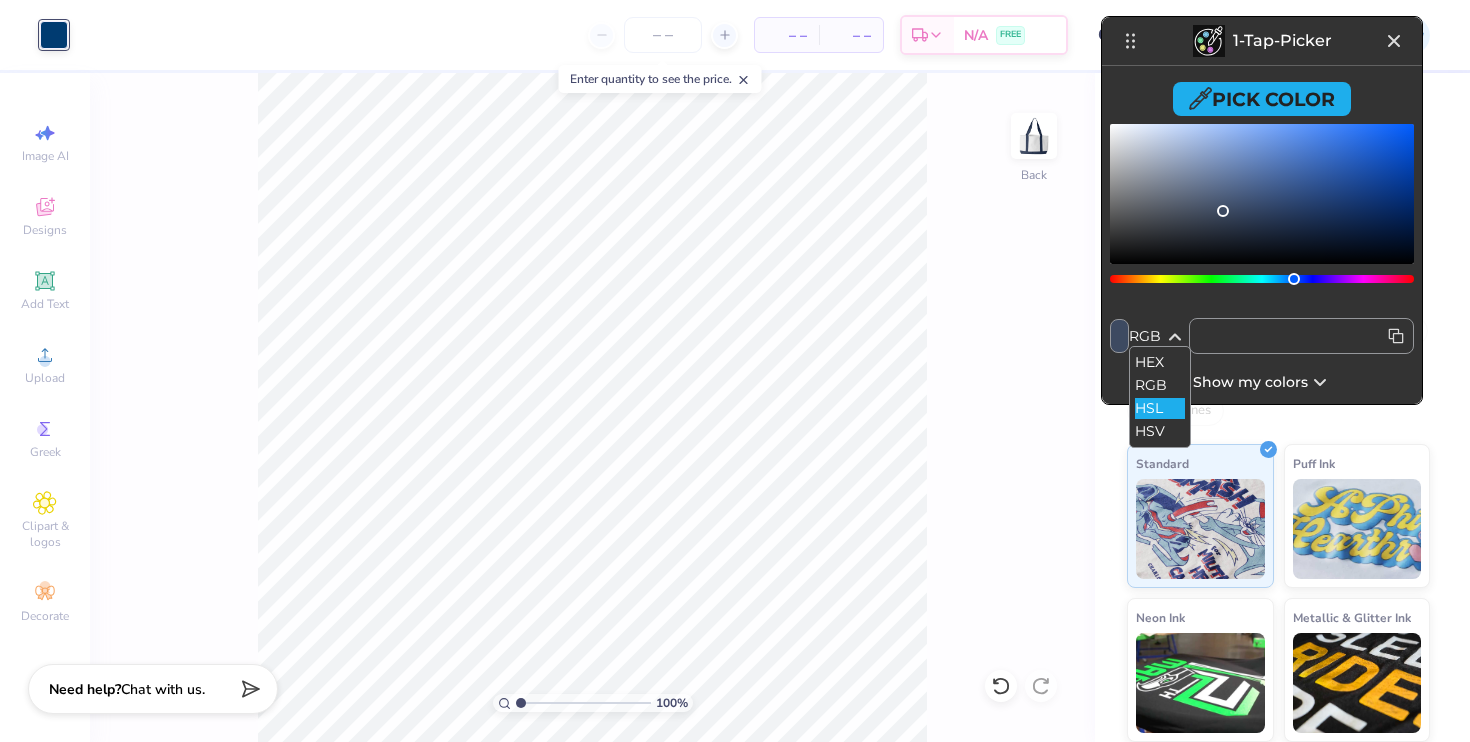 click on "HSL" at bounding box center (1160, 408) 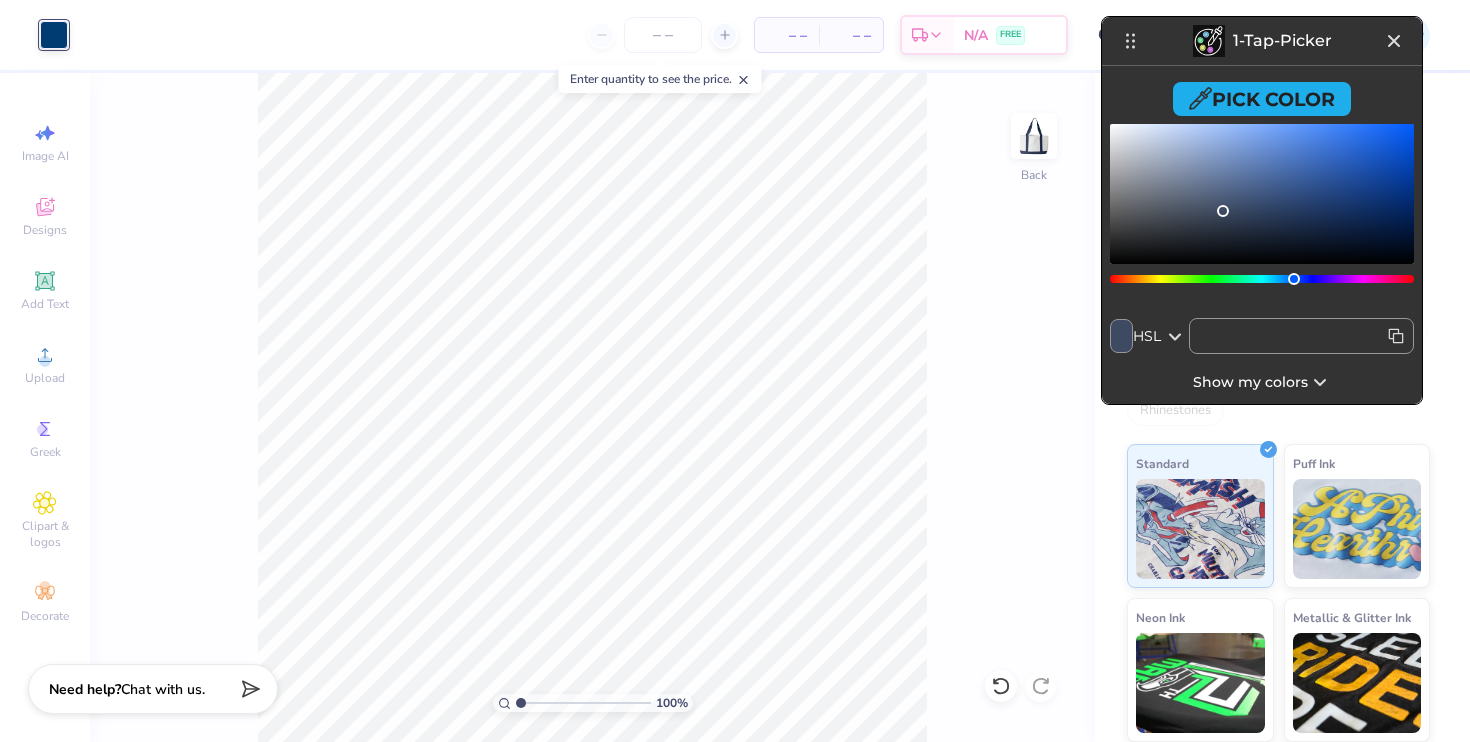 click 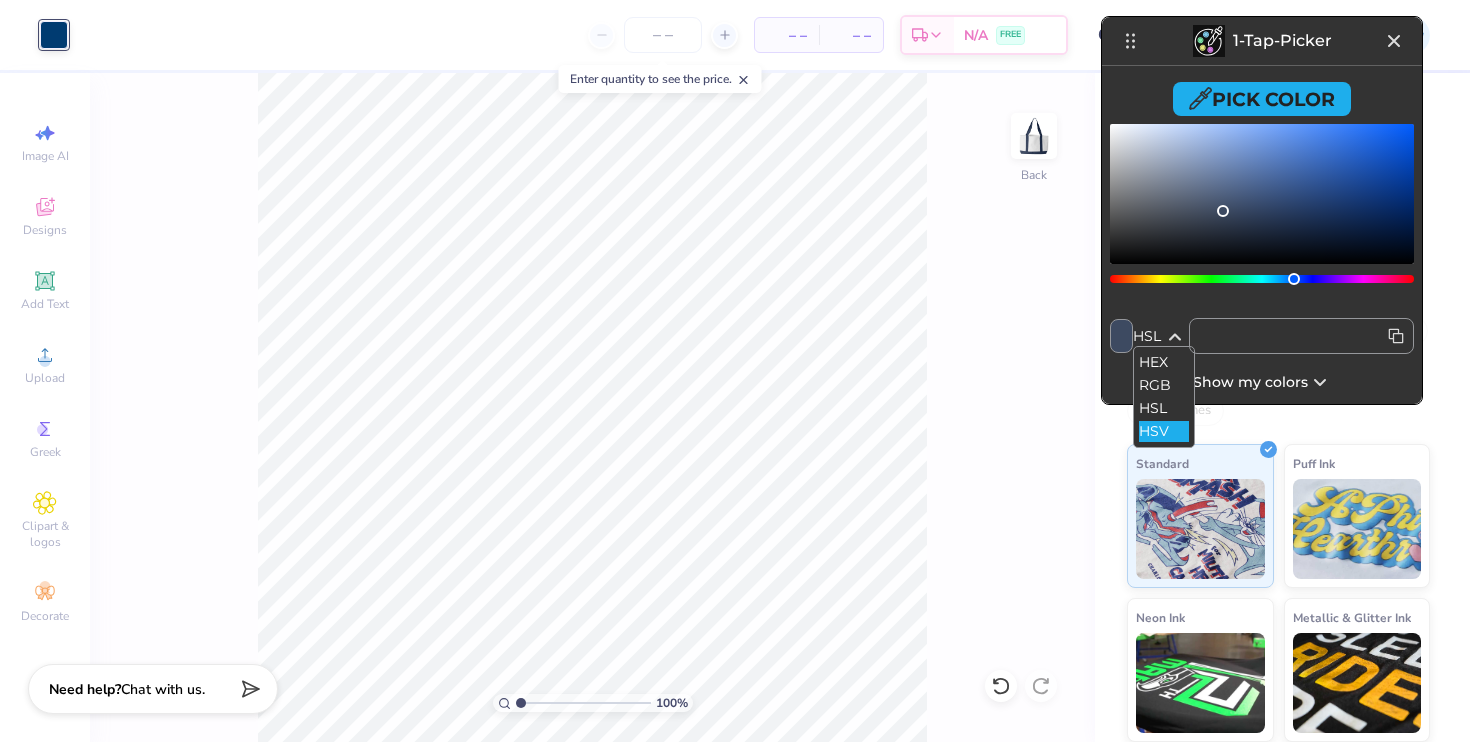 click on "HSV" at bounding box center (1164, 431) 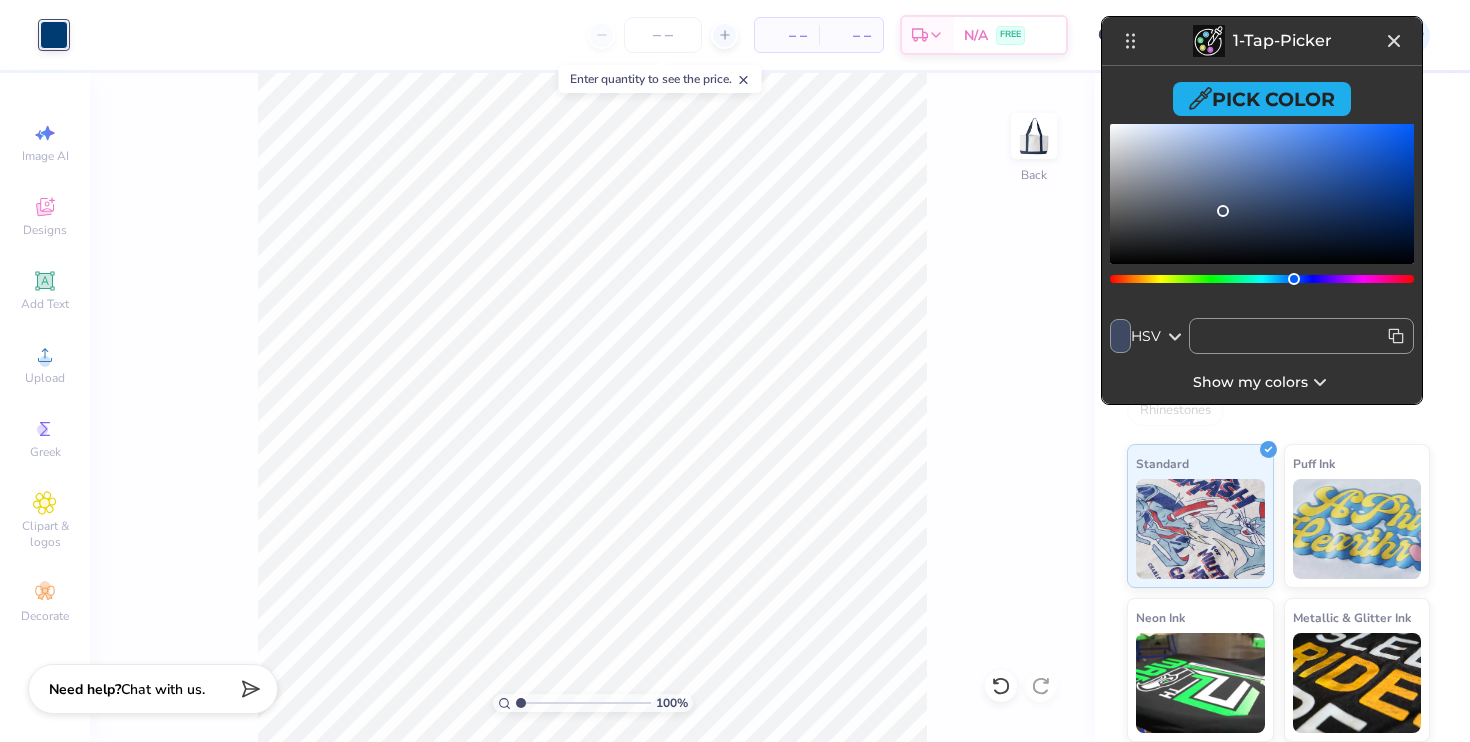 click on "HSV
HEX
RGB
HSL
HSV" at bounding box center (1160, 336) 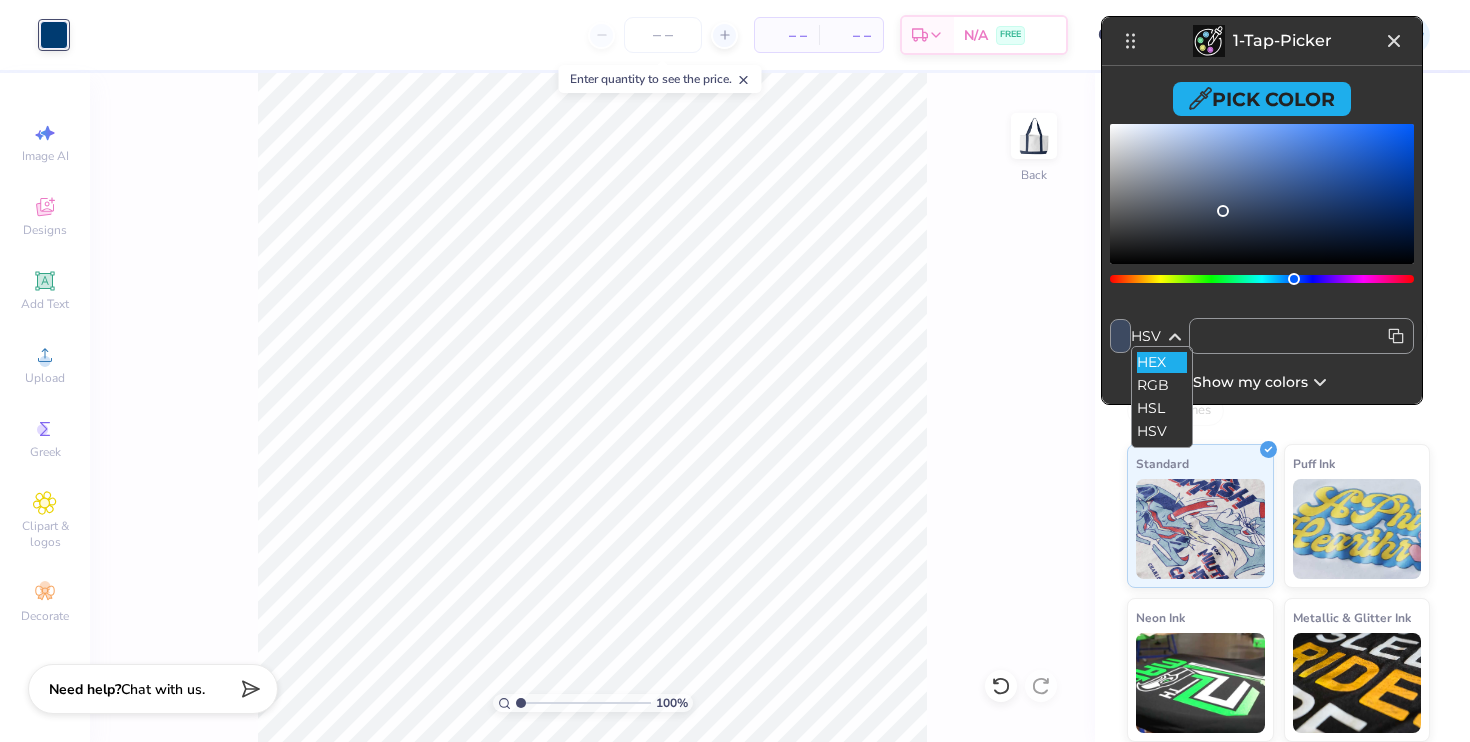 click on "HEX" at bounding box center (1162, 362) 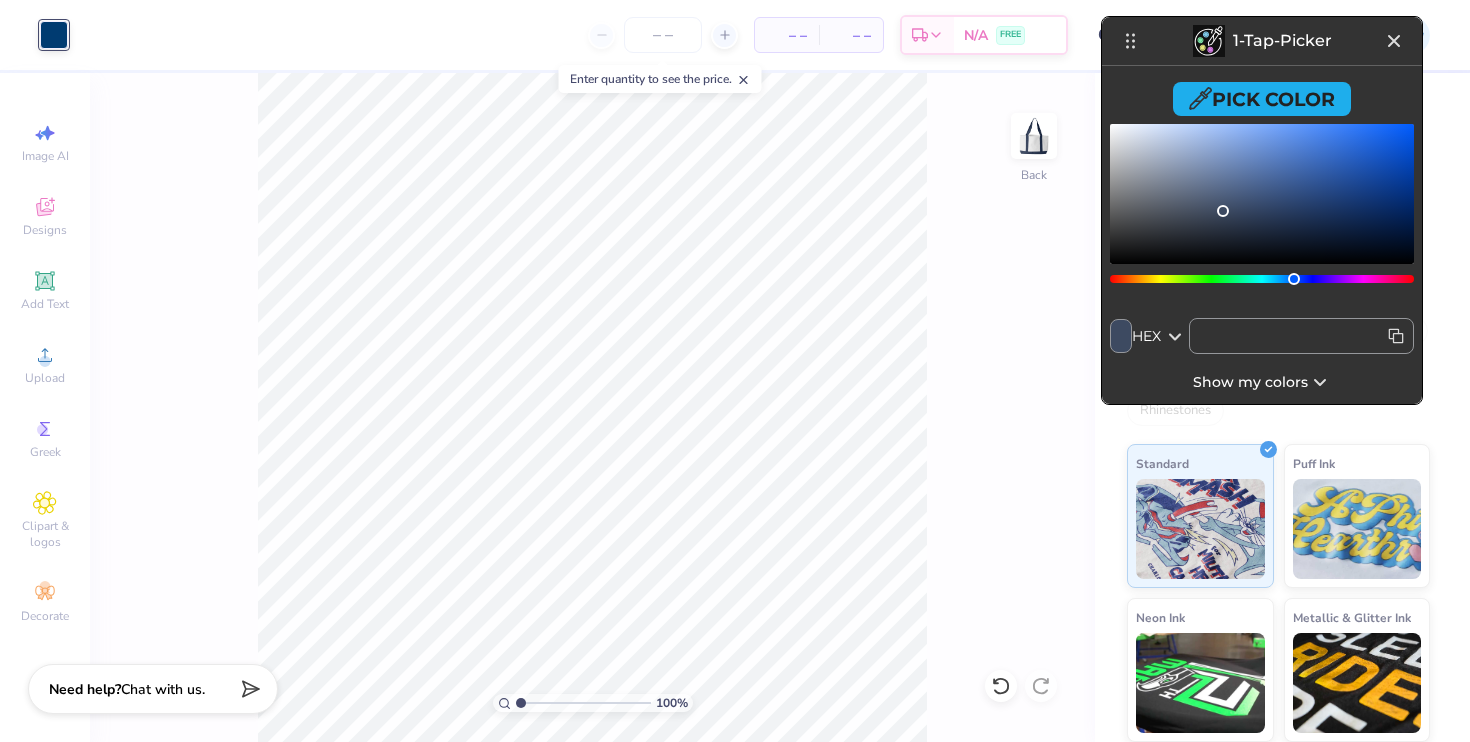click 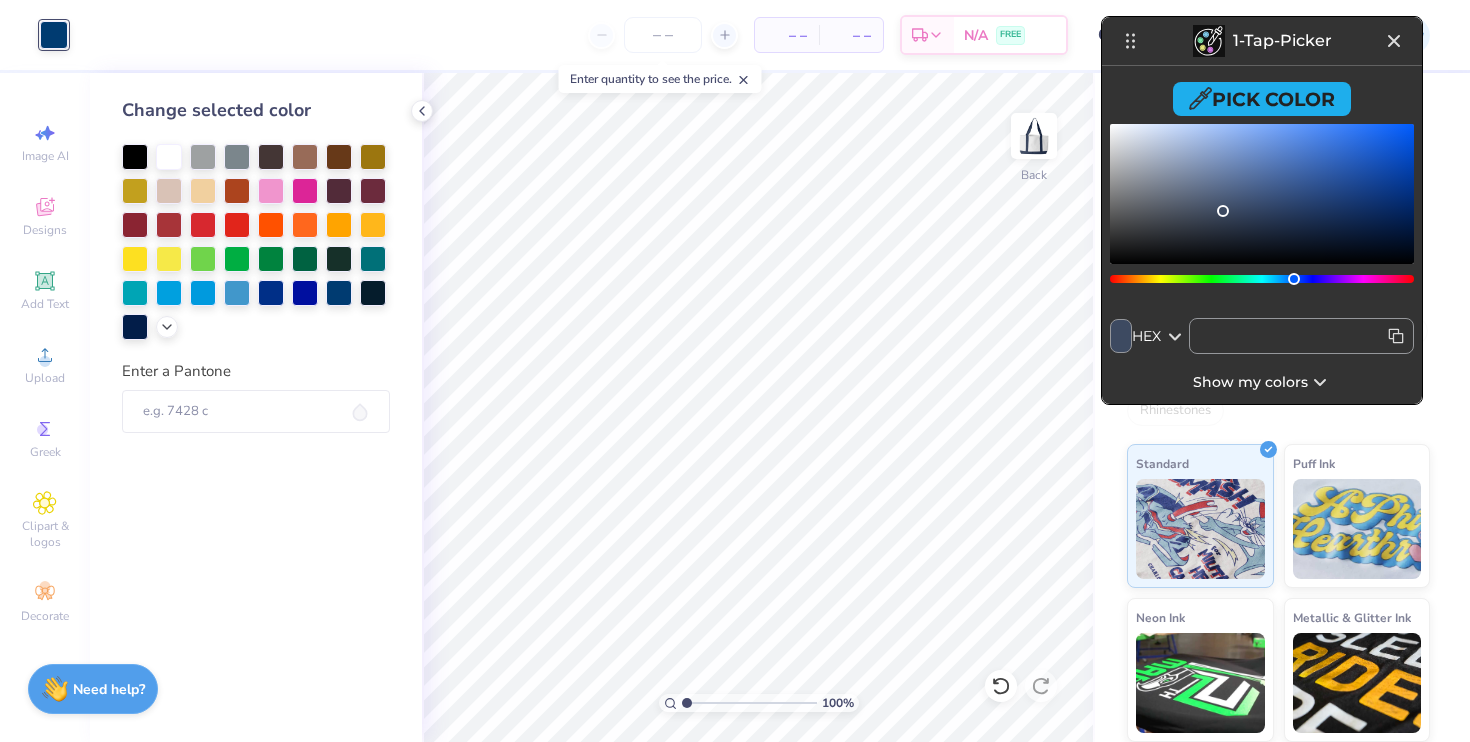 click 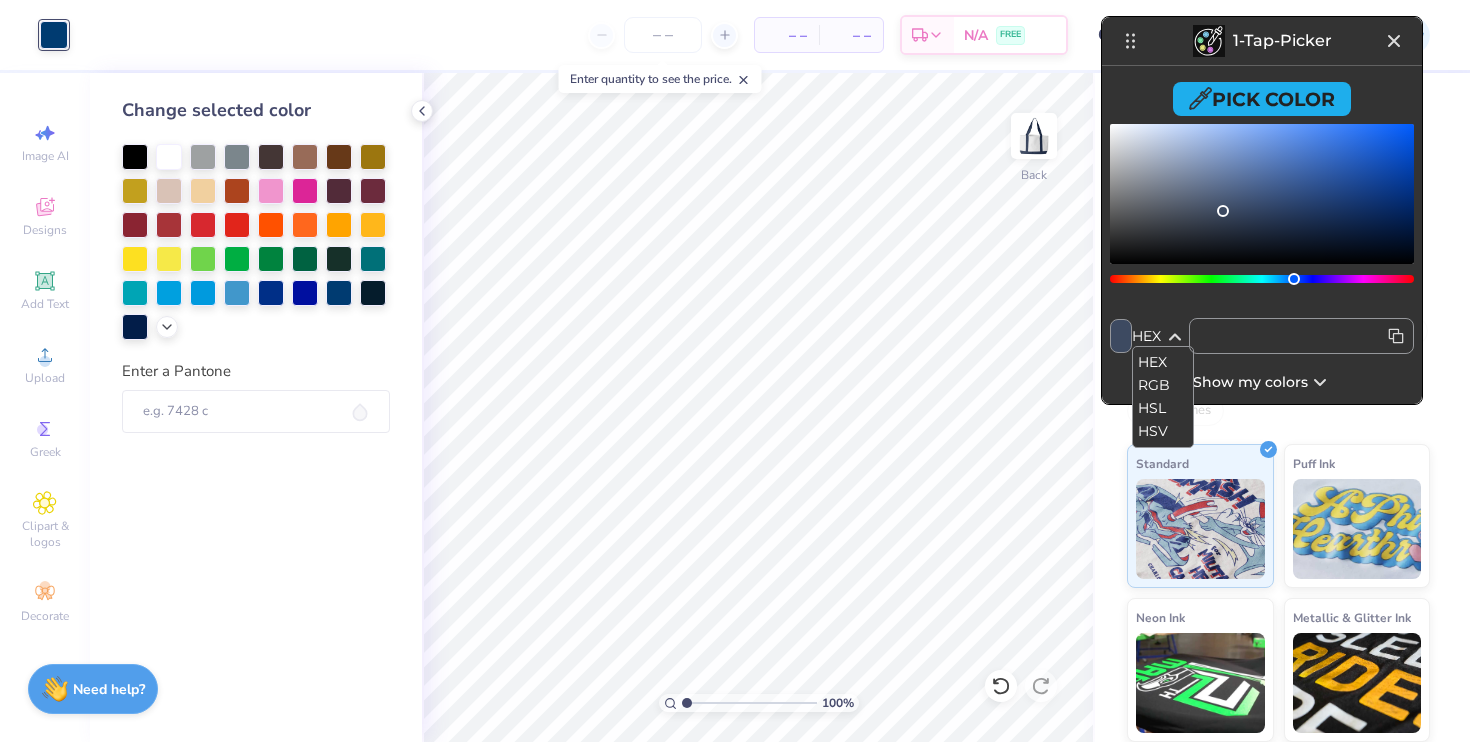 click 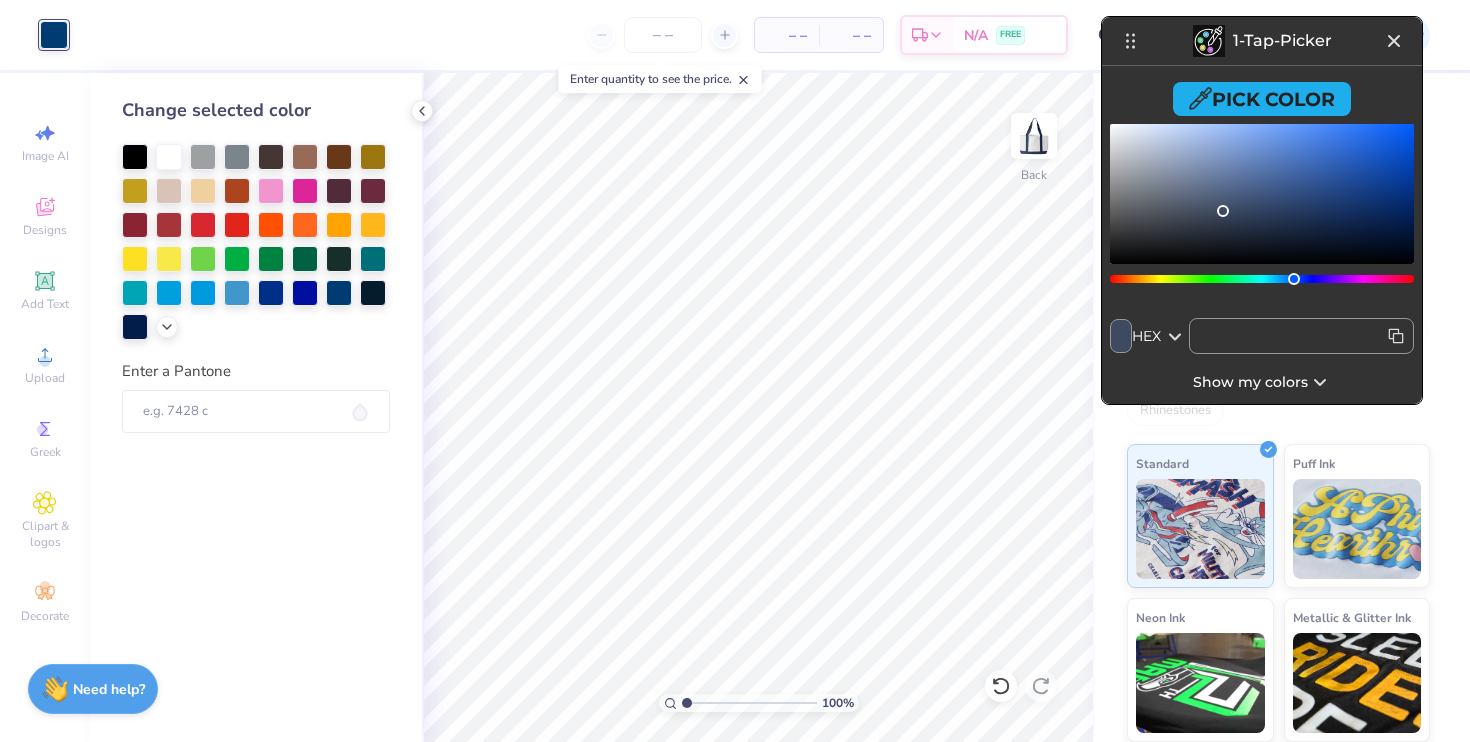 click 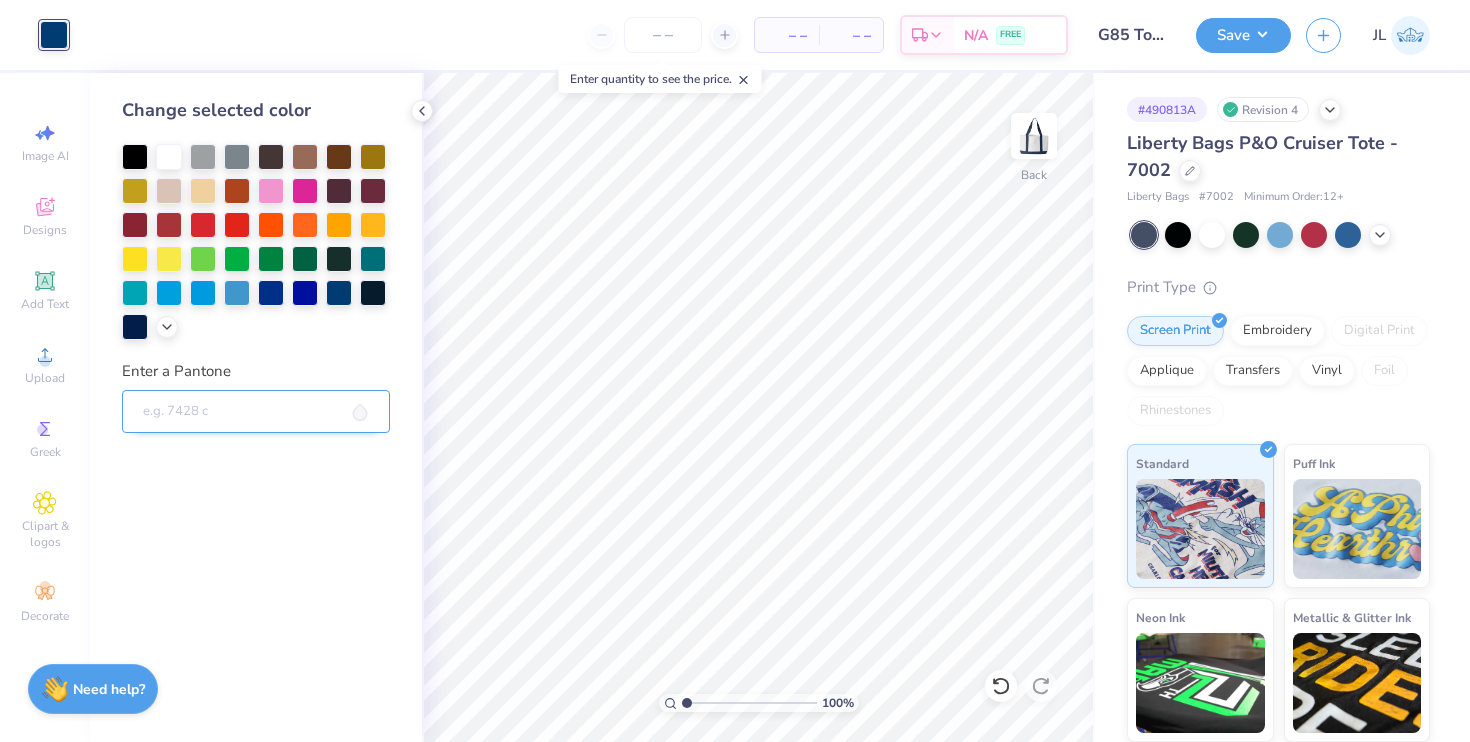 click on "Enter a Pantone" at bounding box center (256, 412) 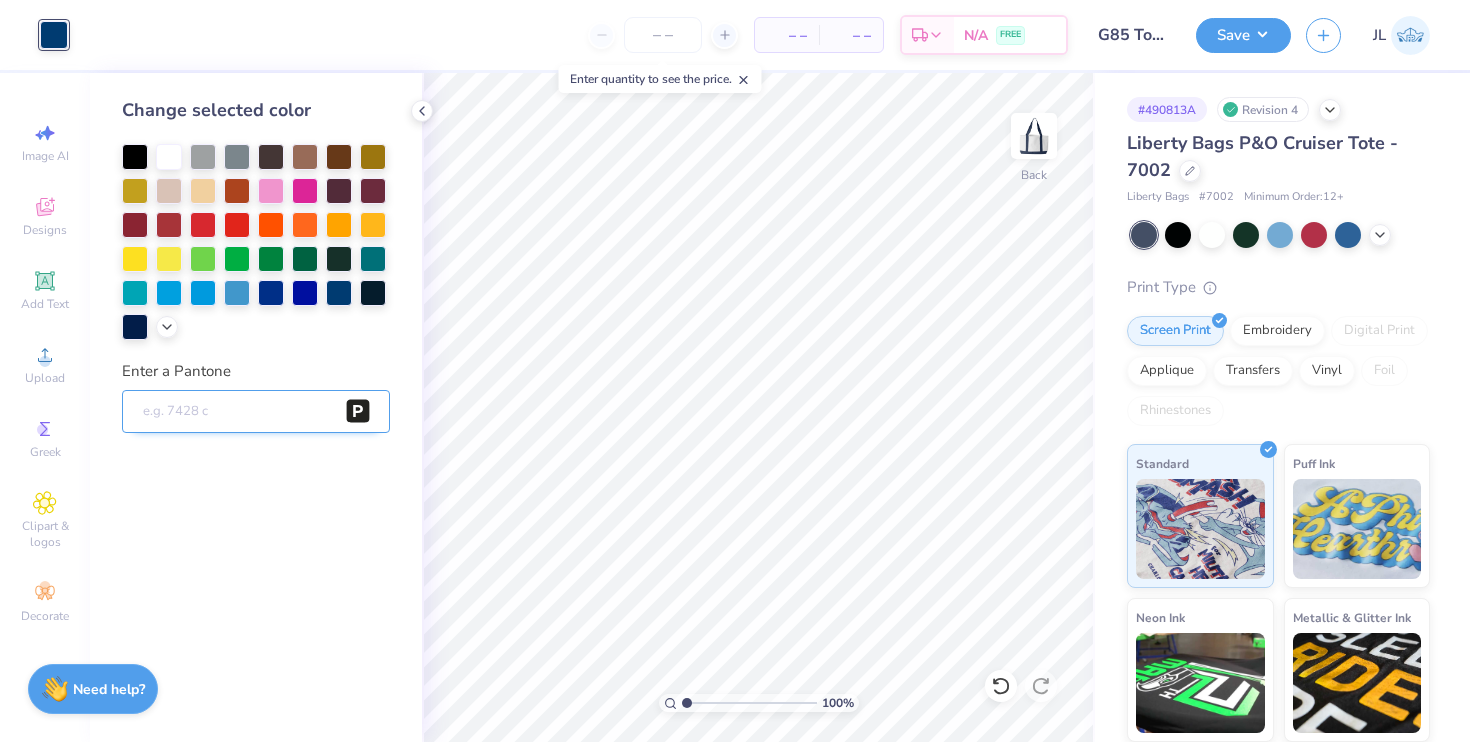 paste on "19-3934 TCX" 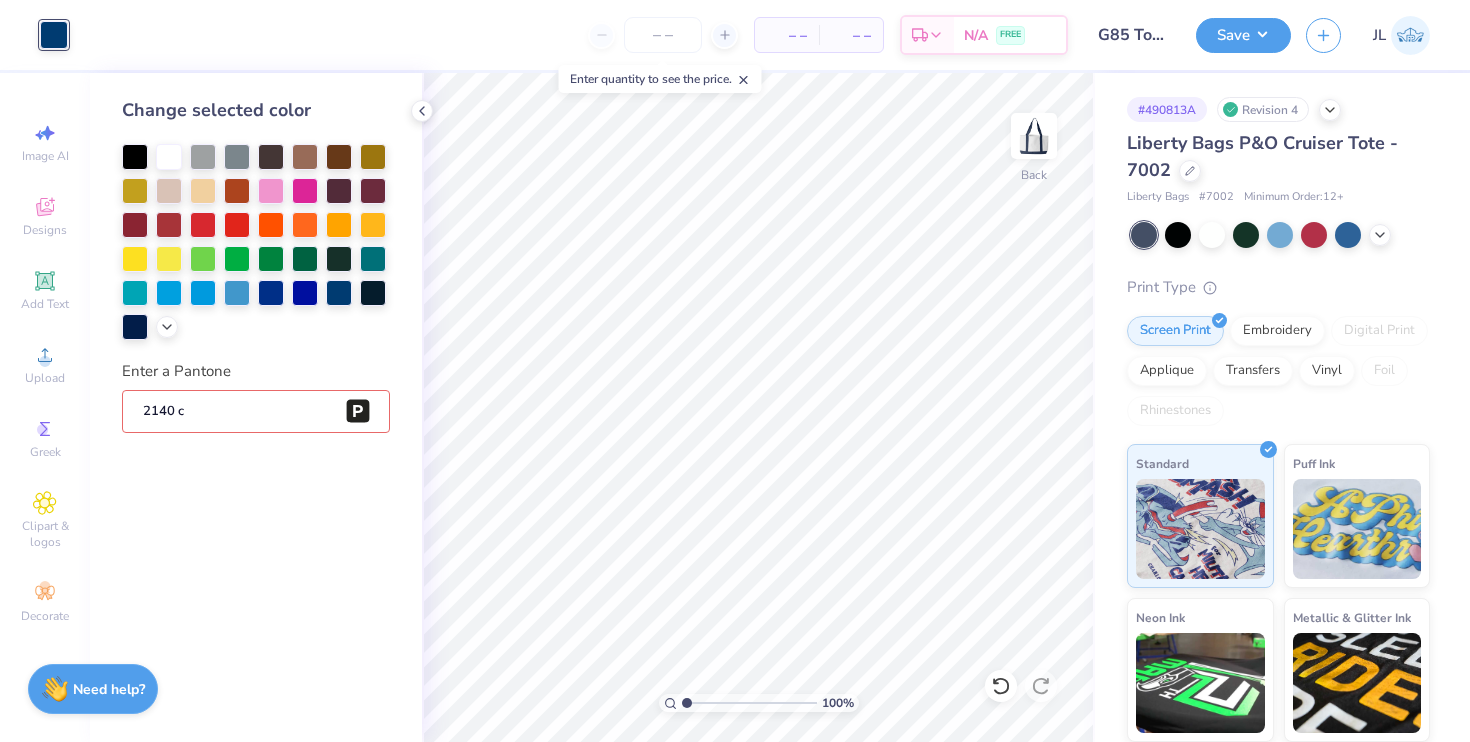 type on "2140 c" 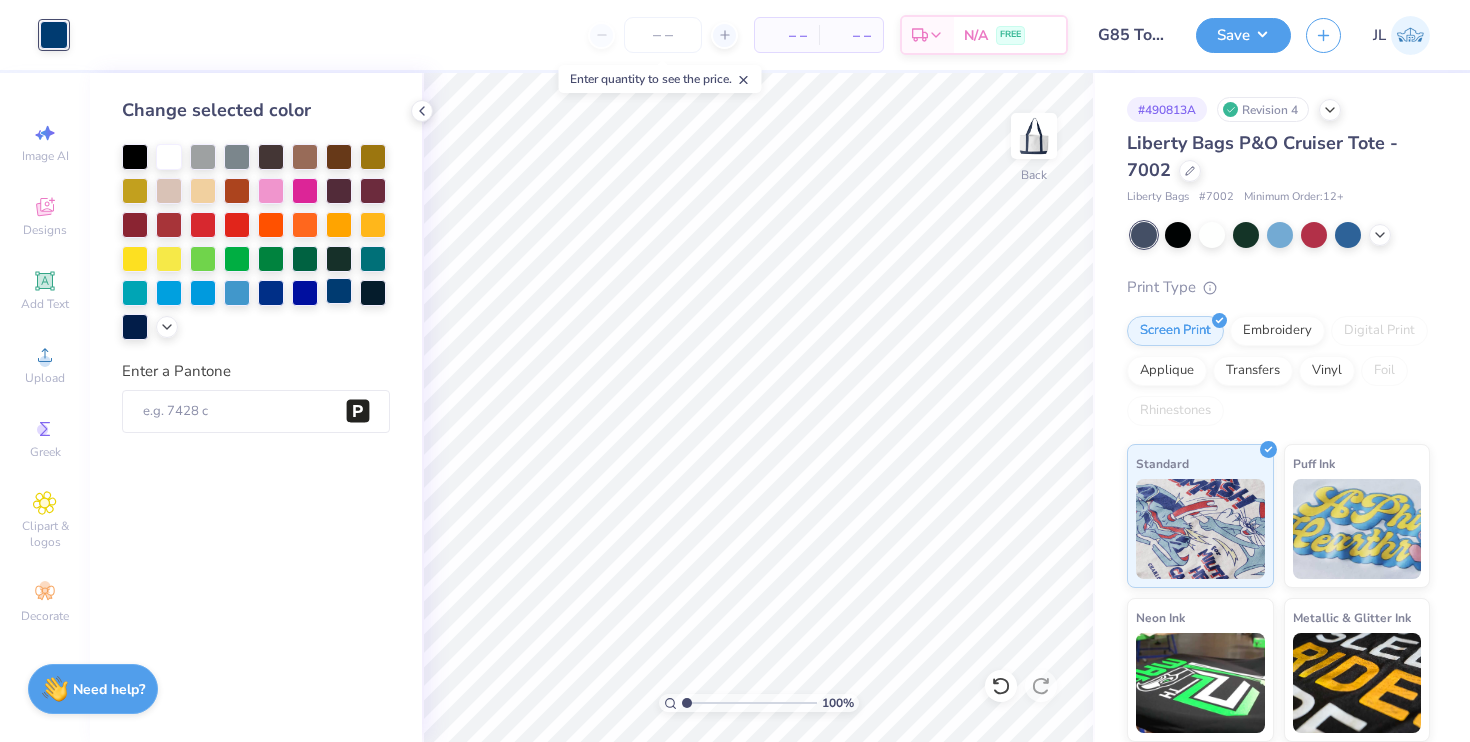 click at bounding box center (339, 291) 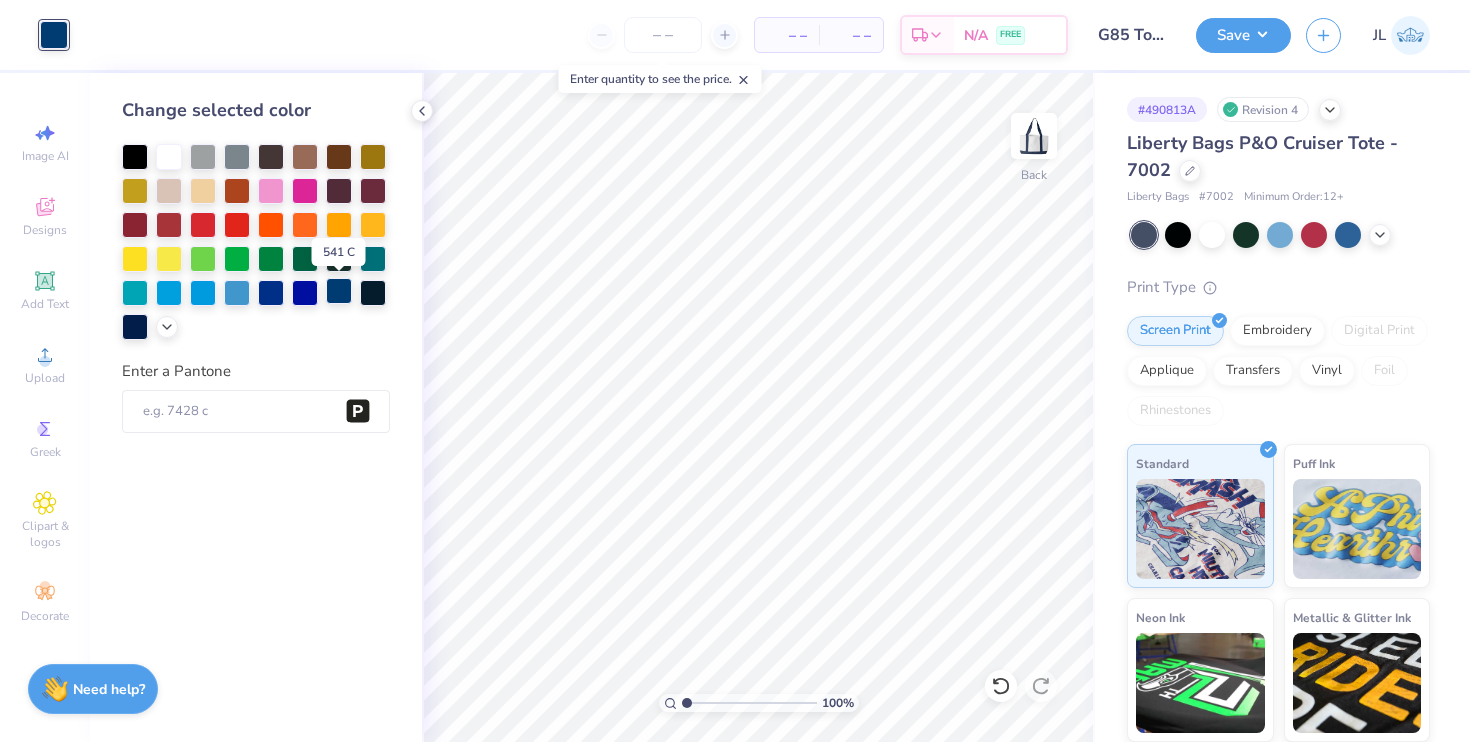 click at bounding box center [339, 291] 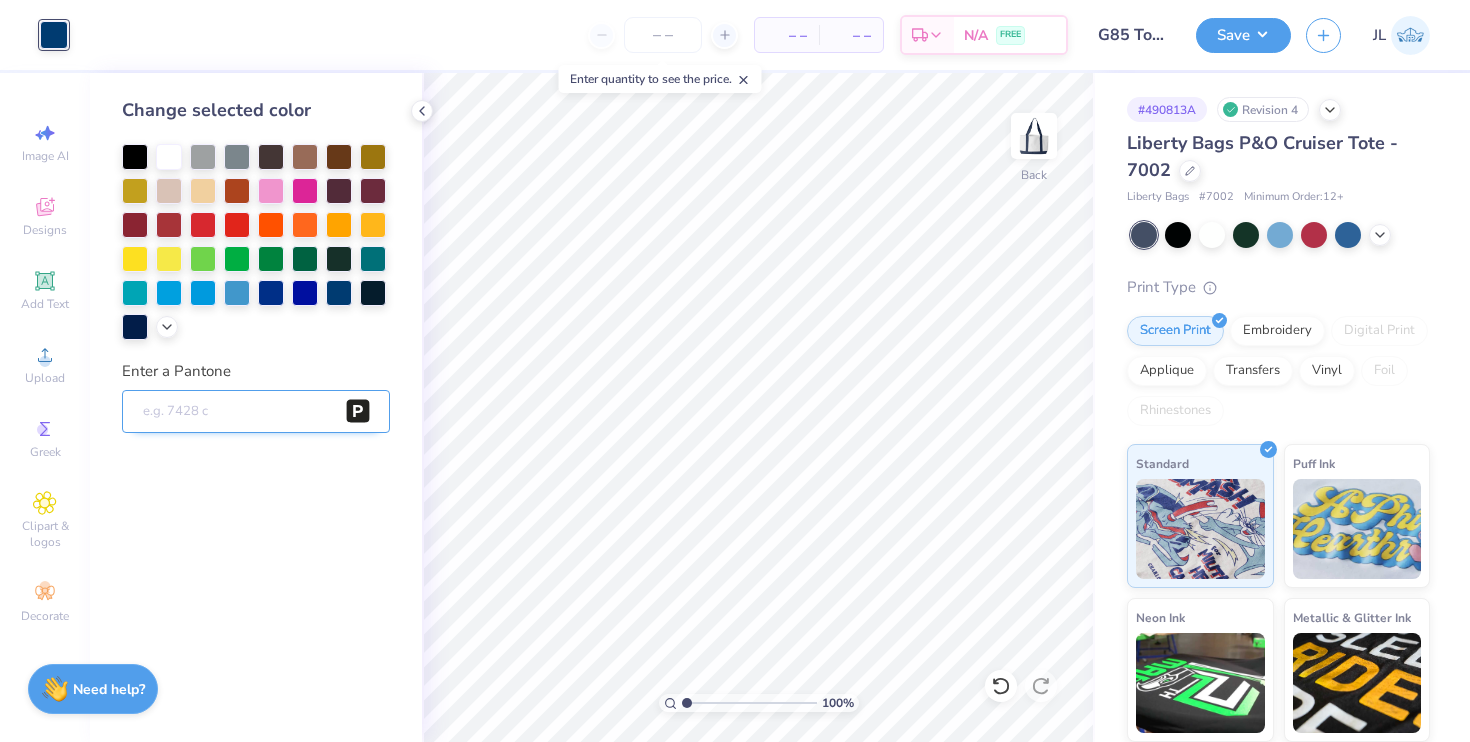 click on "Enter a Pantone" at bounding box center [256, 412] 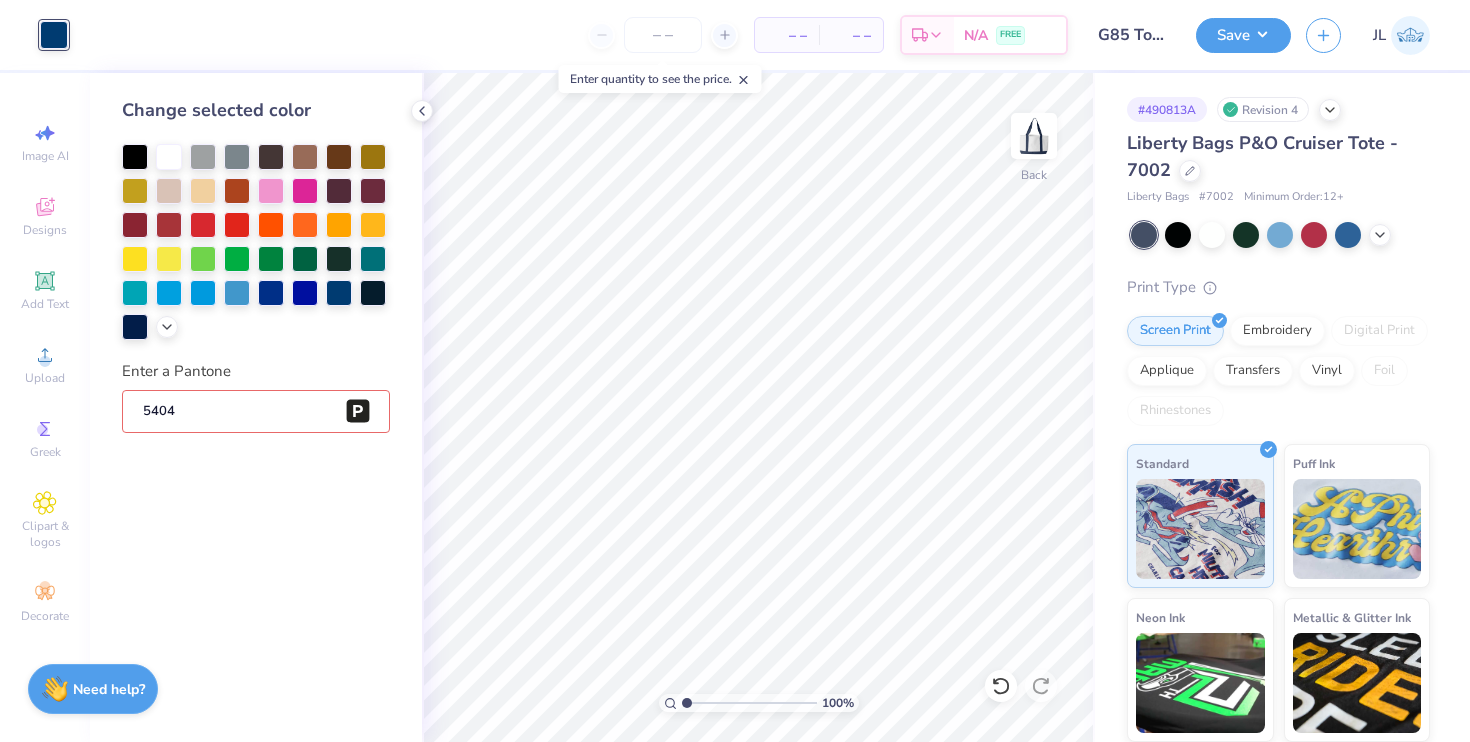 type on "5404" 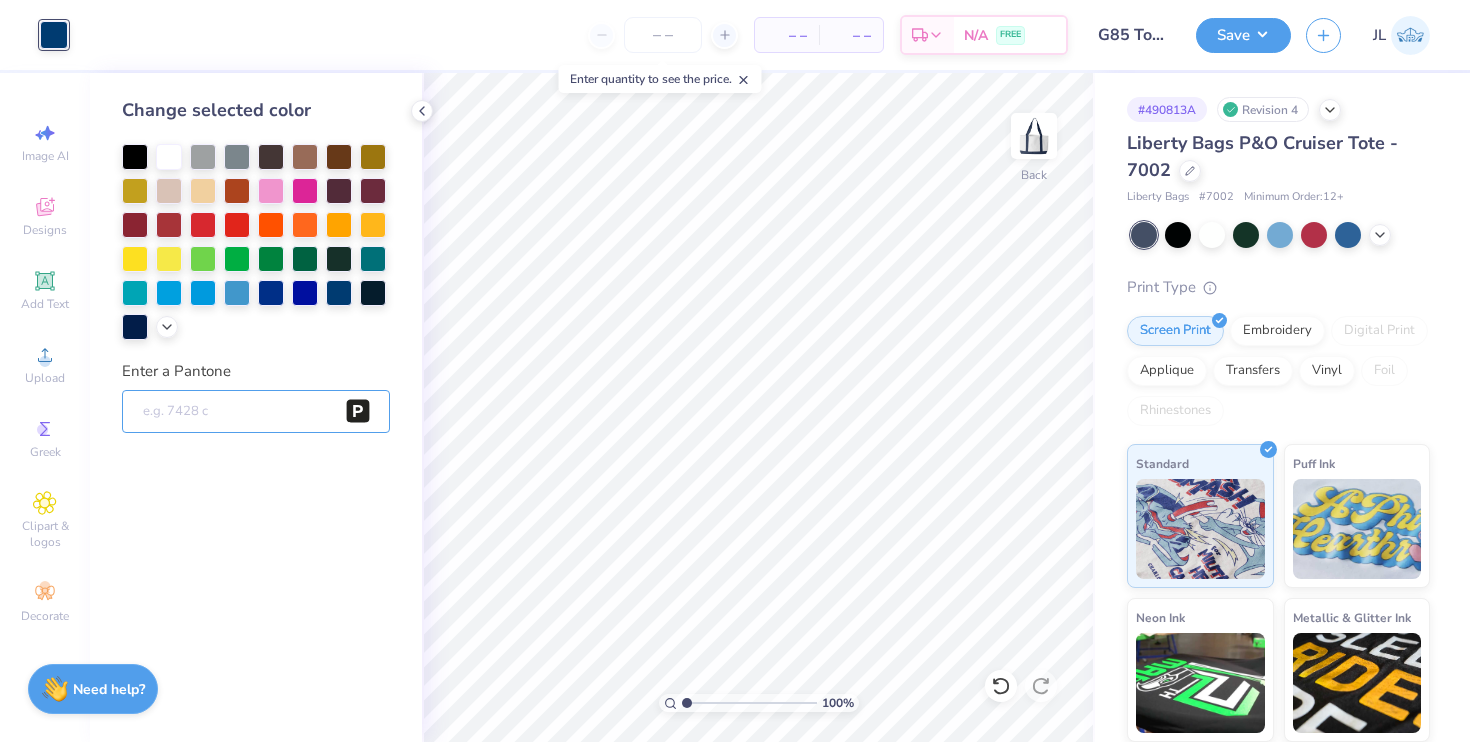 type 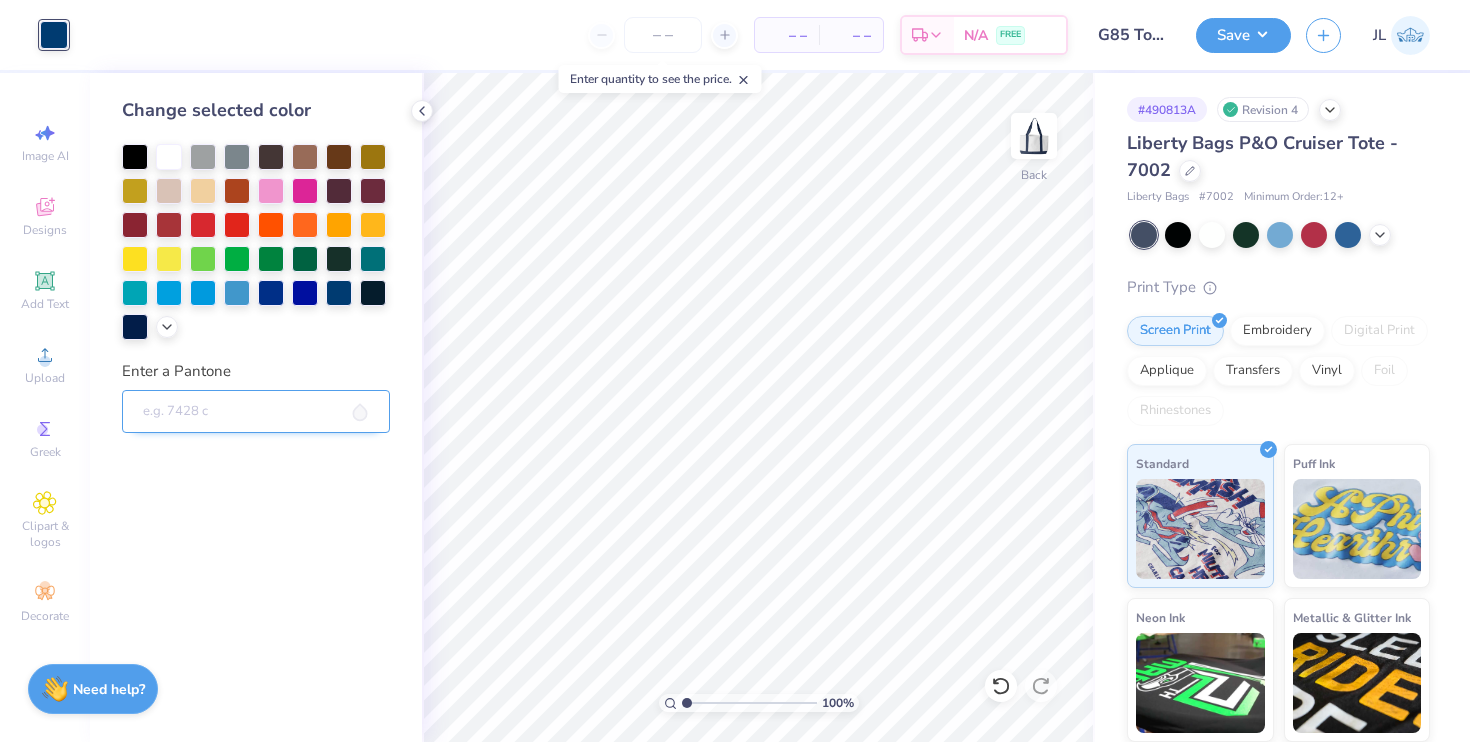 click on "Enter a Pantone" at bounding box center [256, 412] 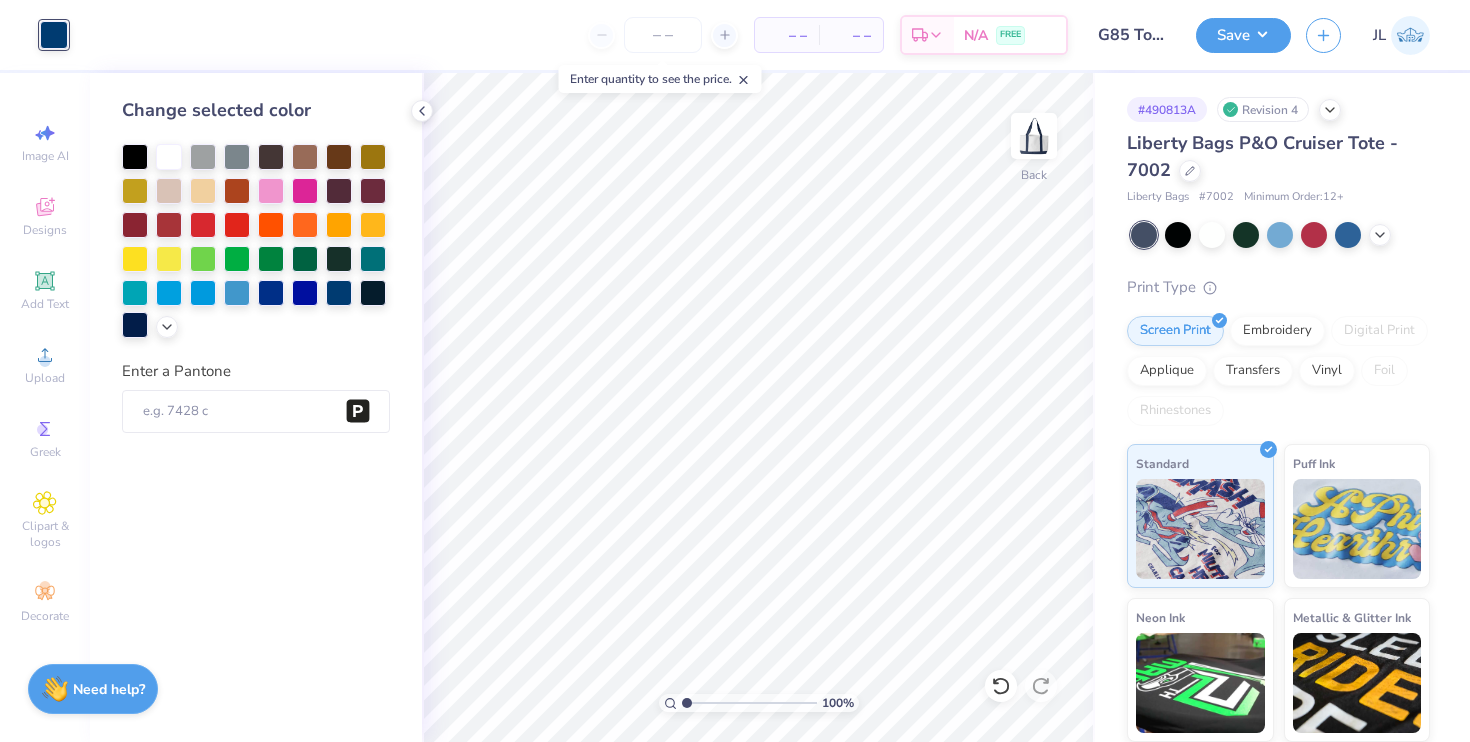 click at bounding box center [135, 325] 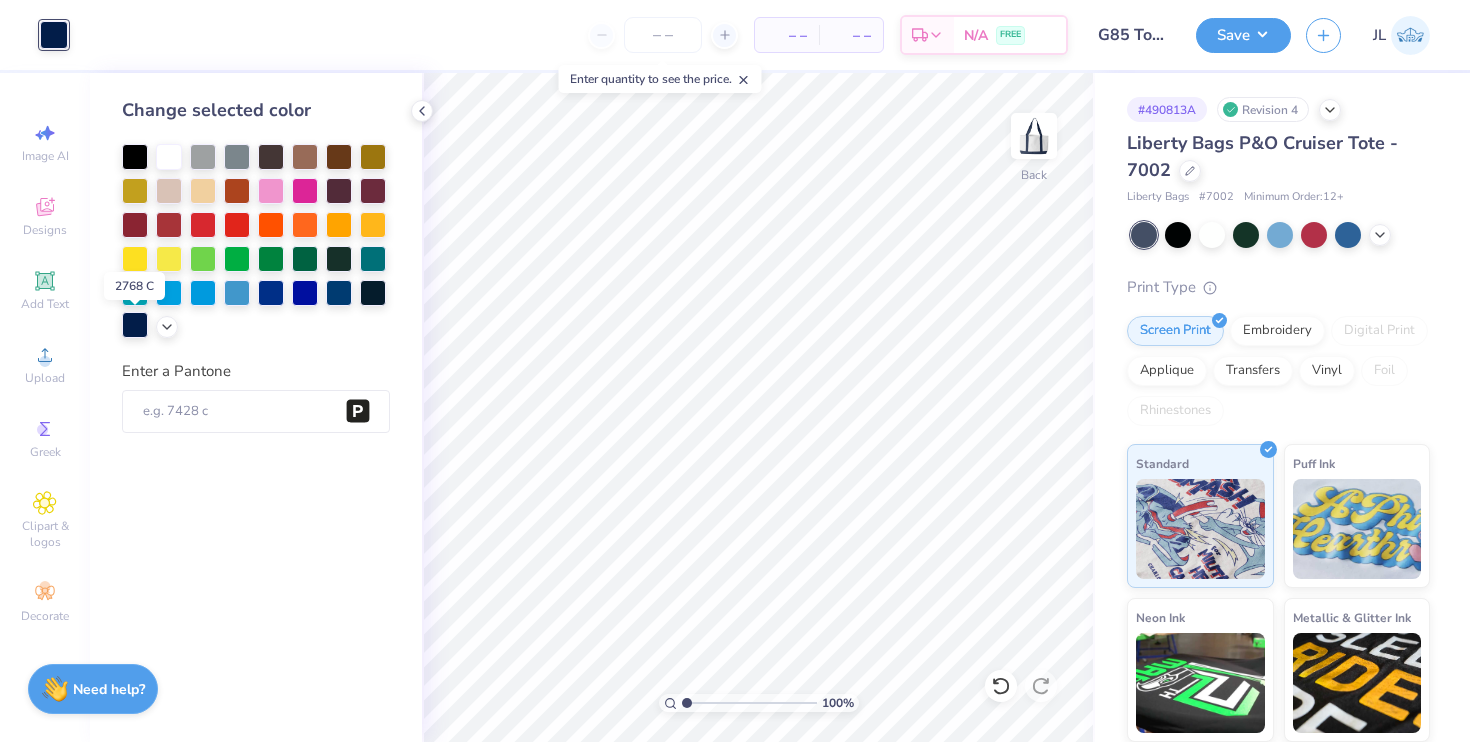 click at bounding box center [135, 325] 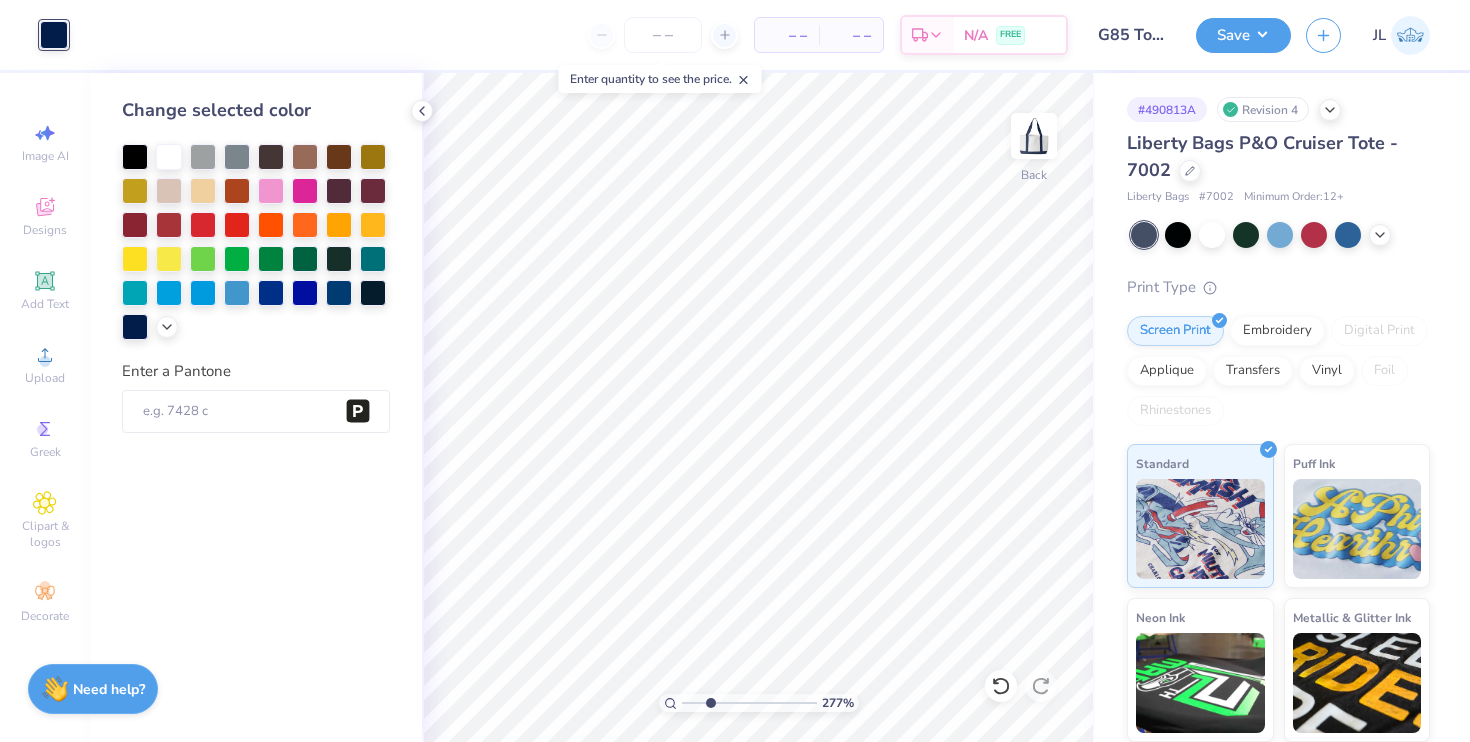 drag, startPoint x: 689, startPoint y: 701, endPoint x: 710, endPoint y: 695, distance: 21.84033 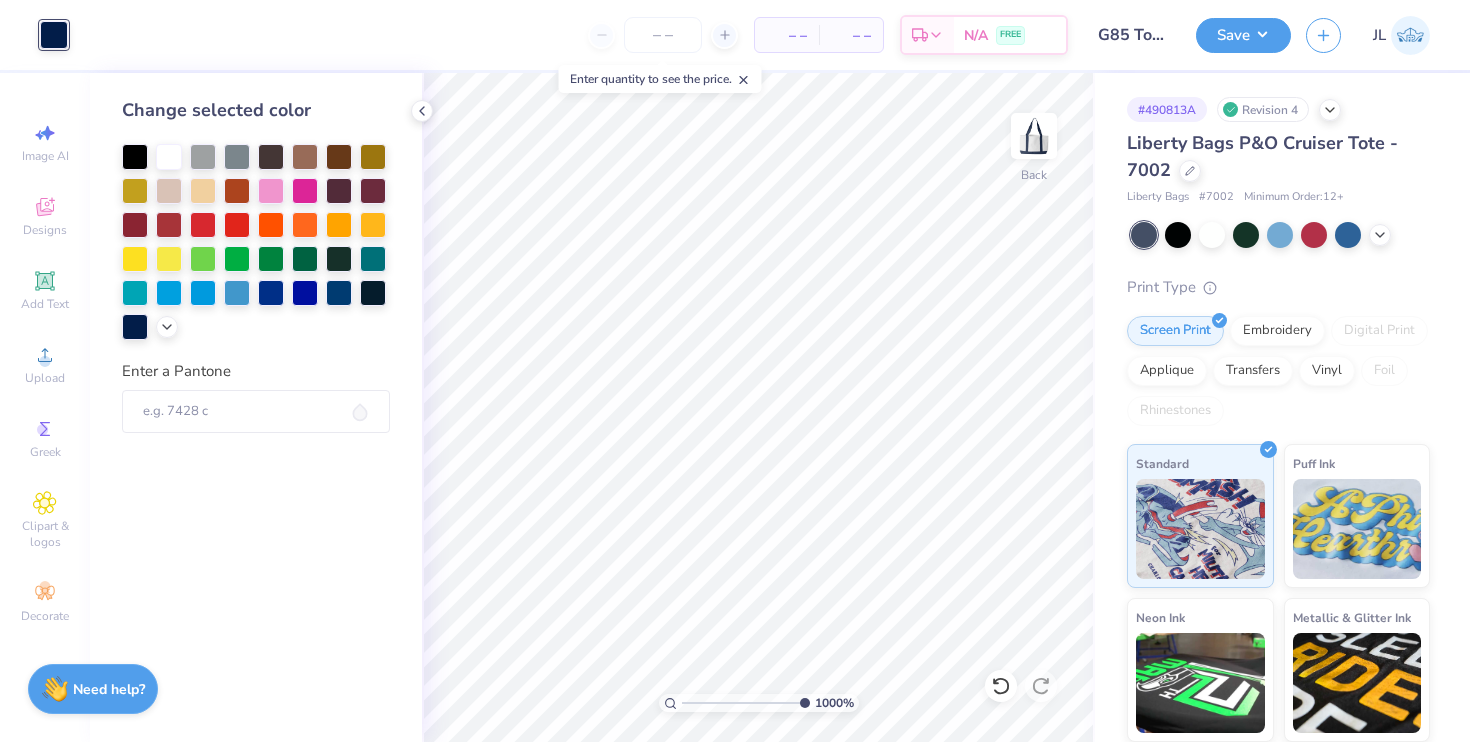 drag, startPoint x: 713, startPoint y: 697, endPoint x: 859, endPoint y: 700, distance: 146.03082 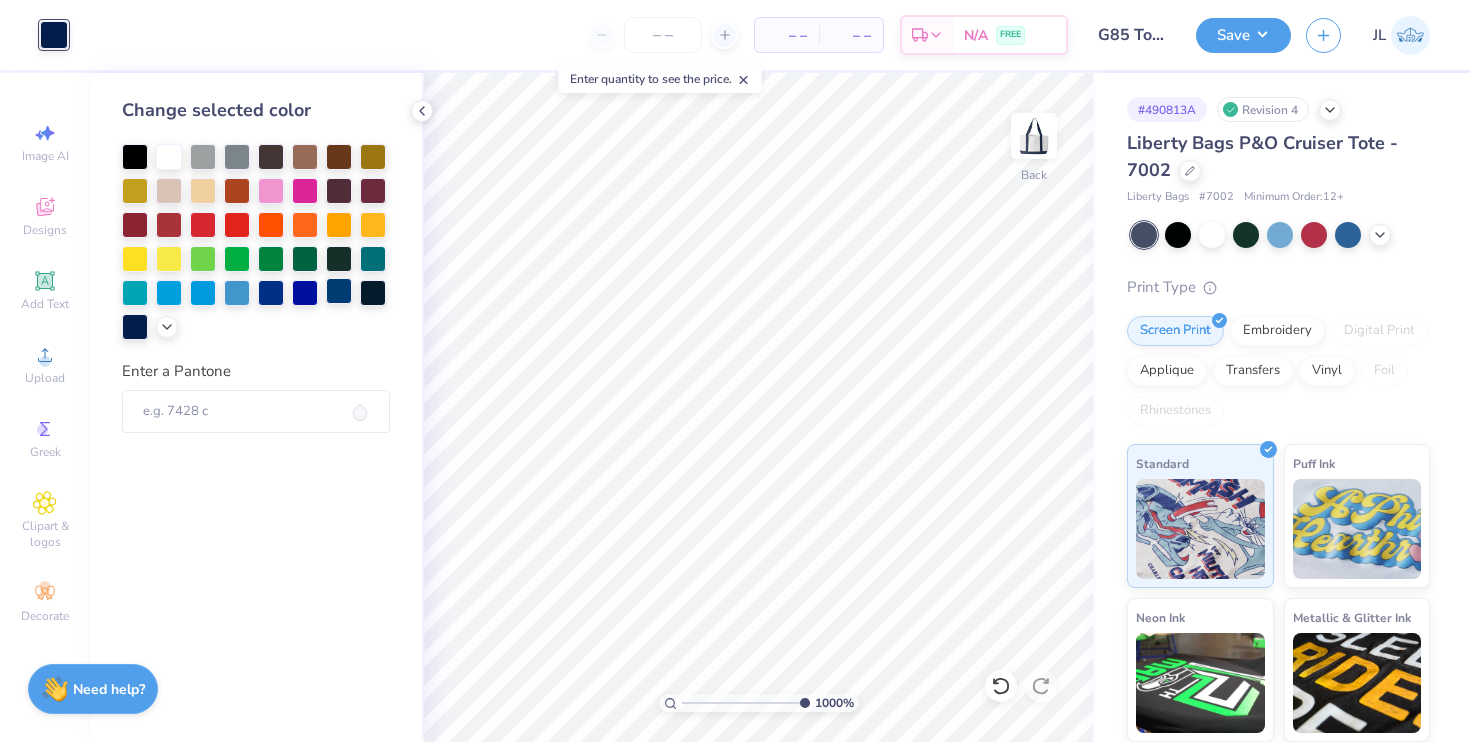 click at bounding box center (339, 291) 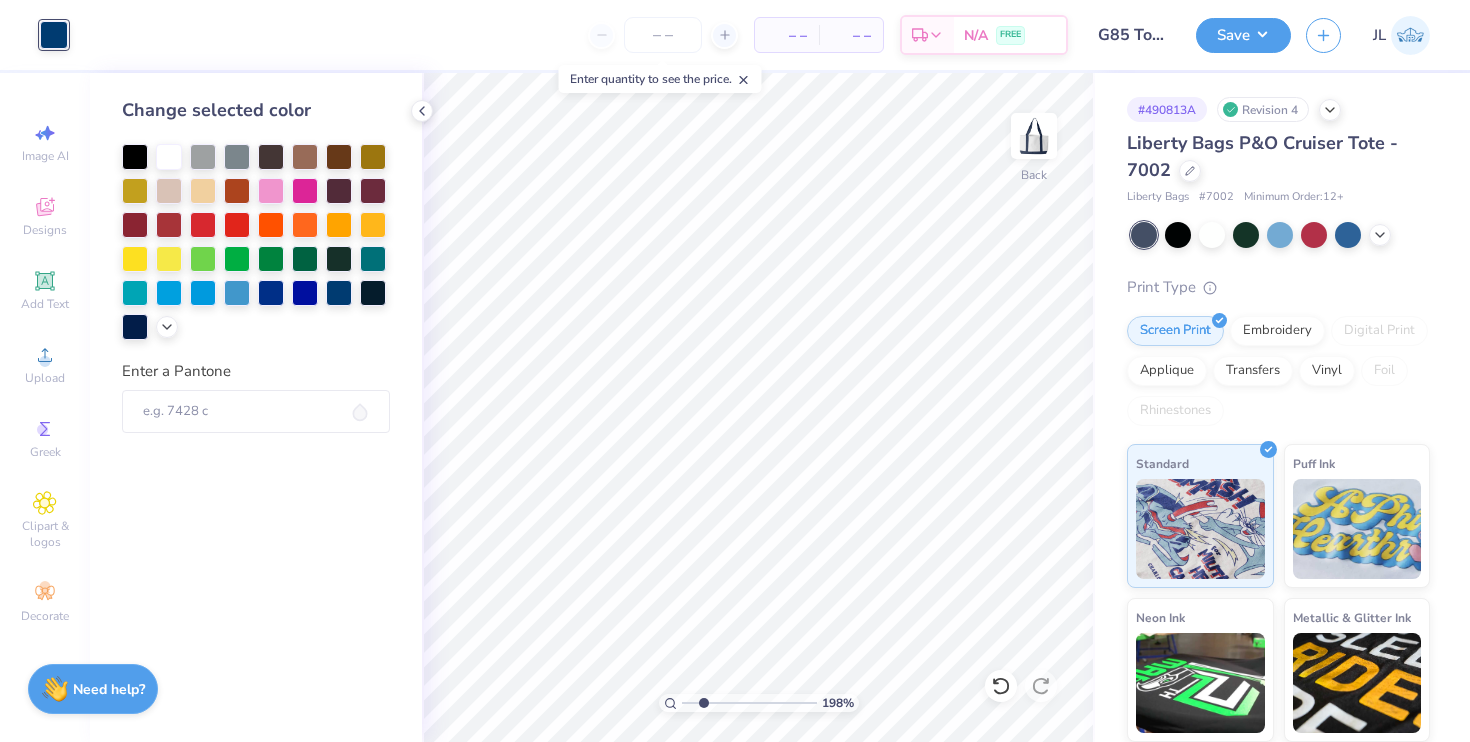 drag, startPoint x: 800, startPoint y: 704, endPoint x: 698, endPoint y: 698, distance: 102.176315 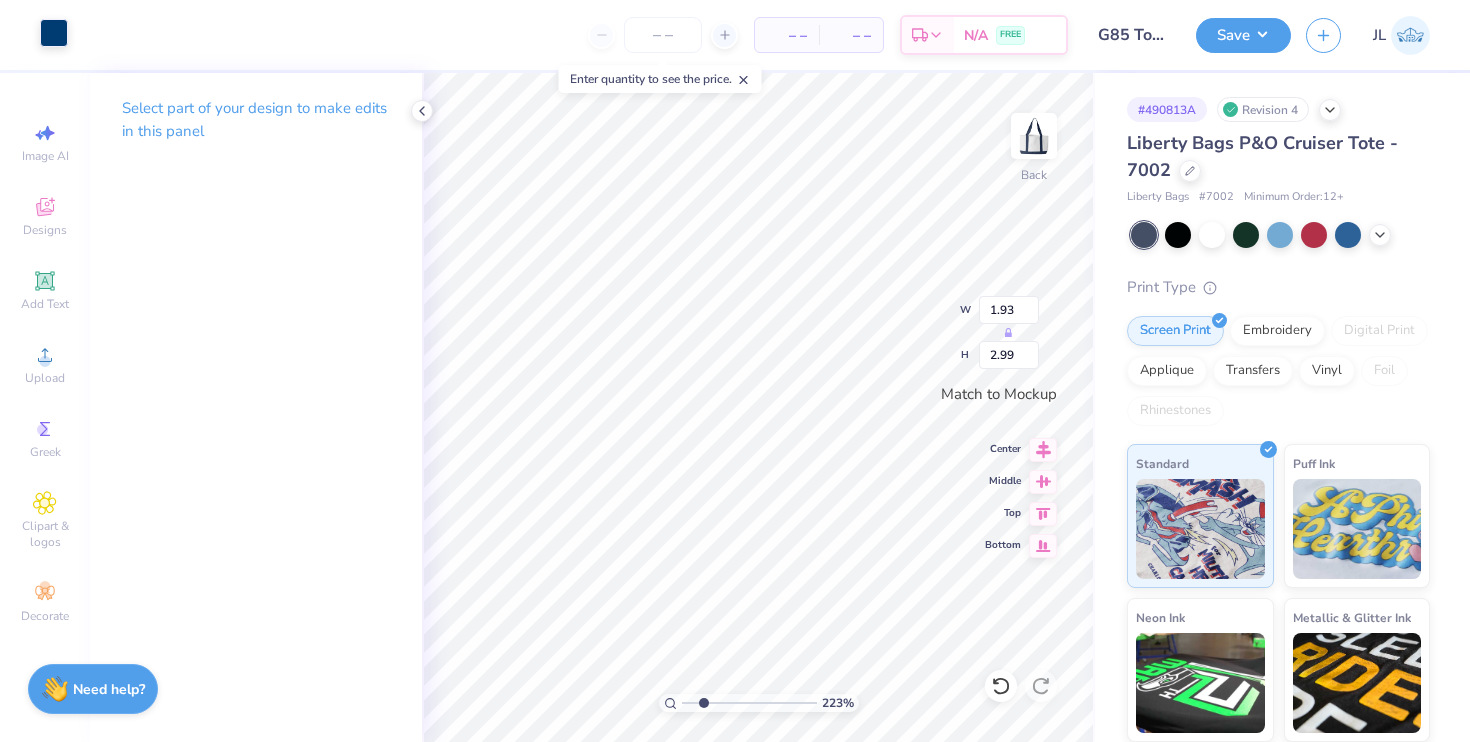 click at bounding box center [54, 33] 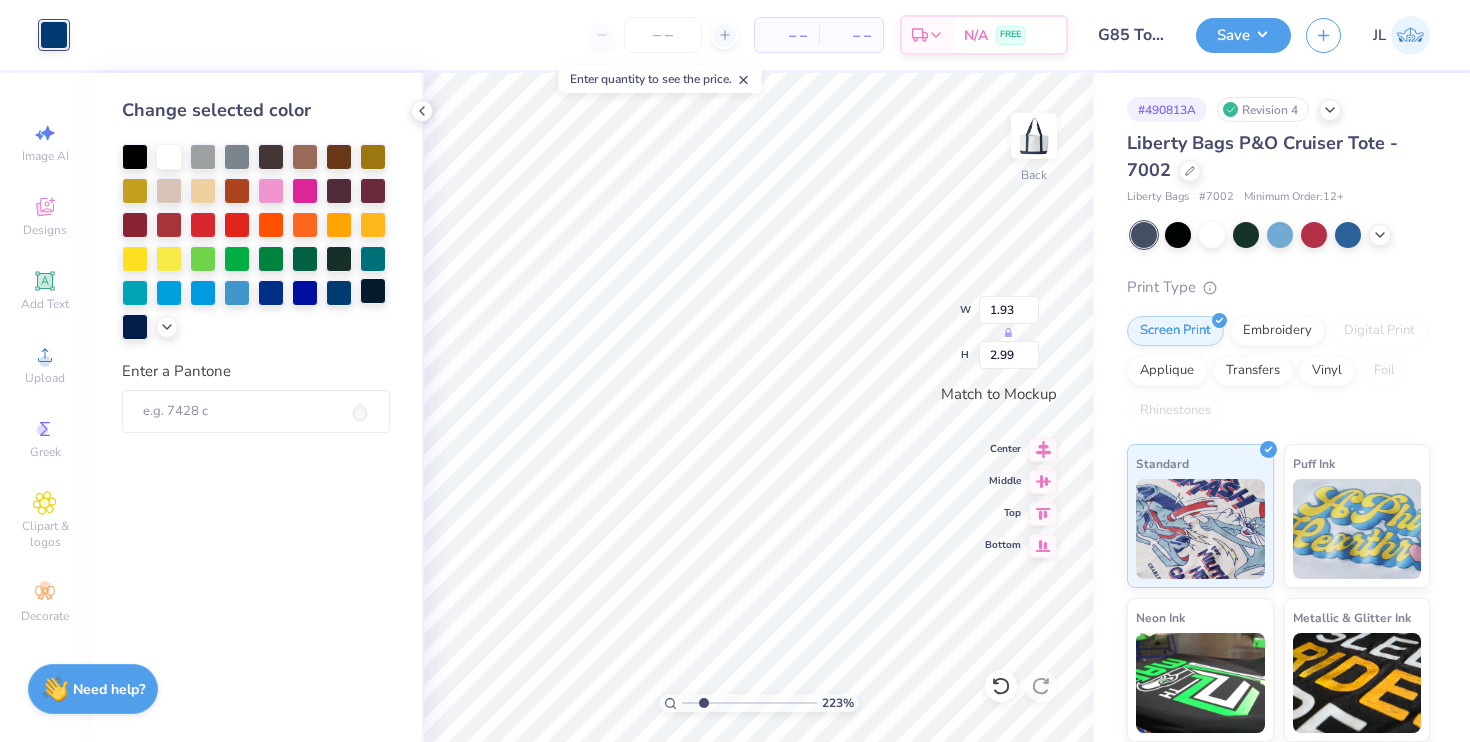 click at bounding box center (373, 291) 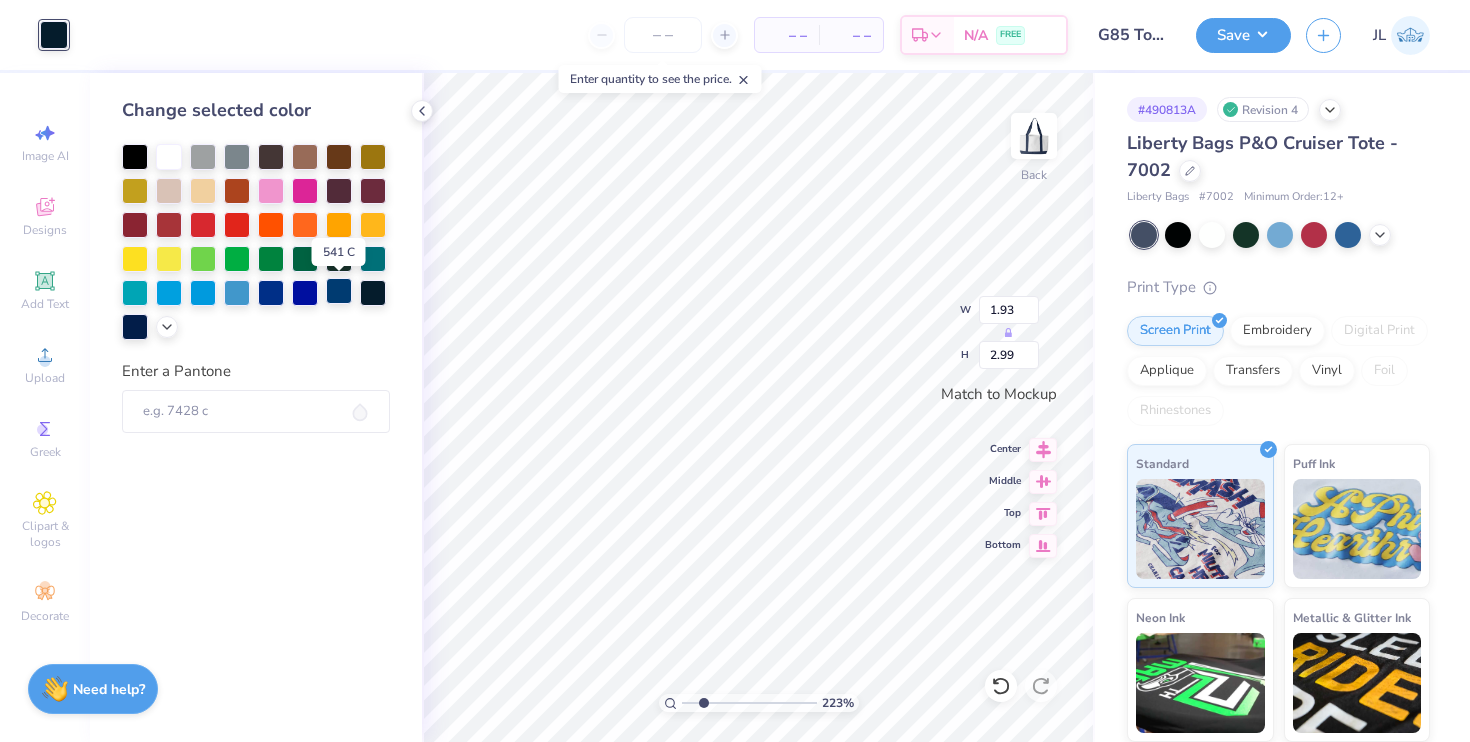 click at bounding box center (339, 291) 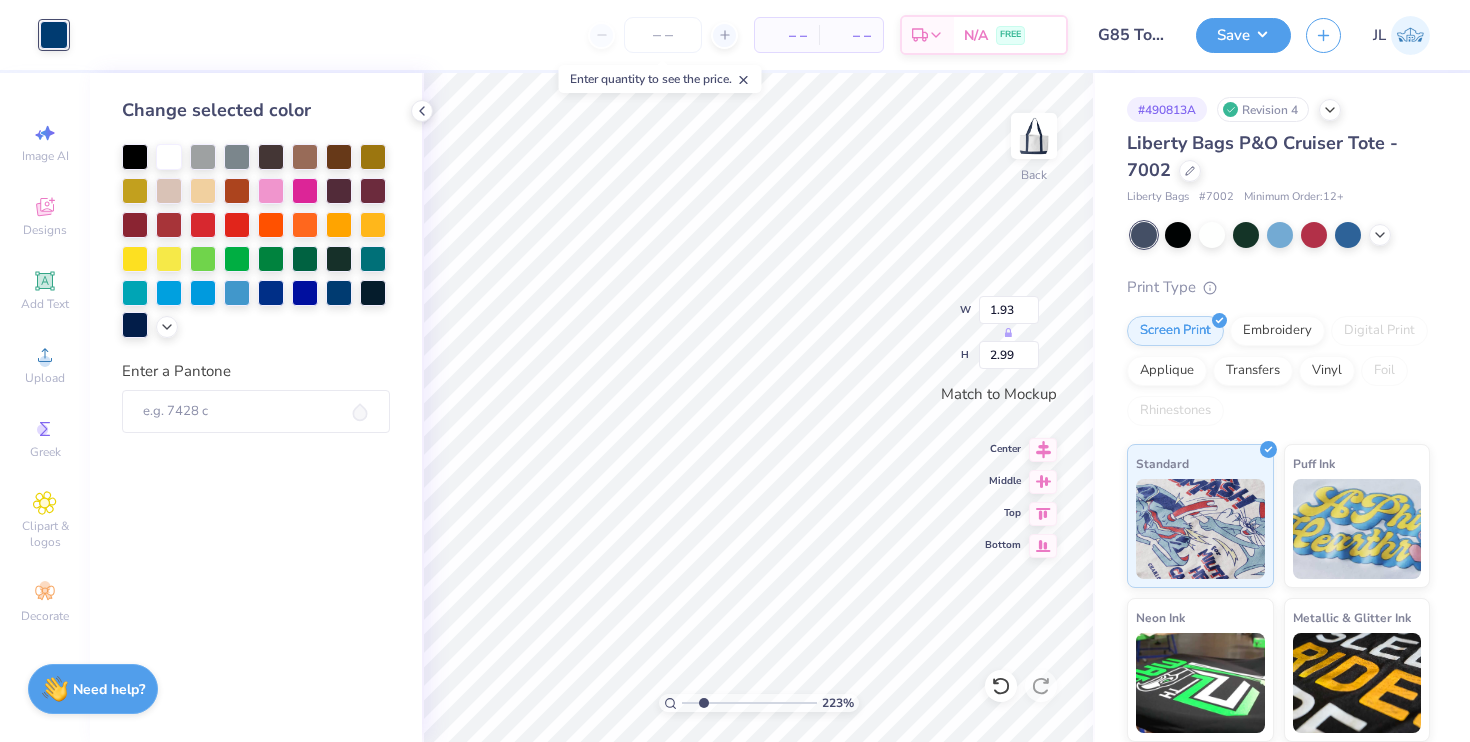 click at bounding box center (135, 325) 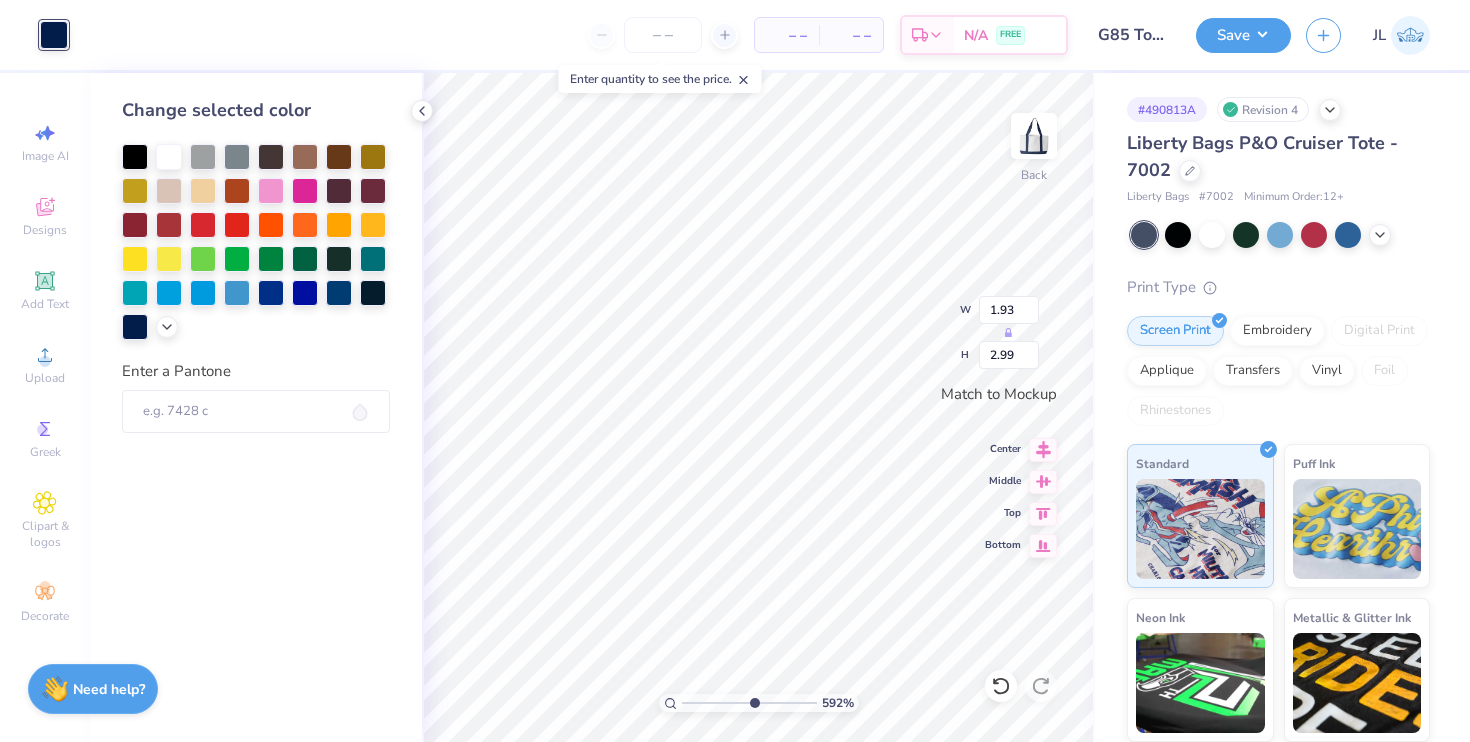 drag, startPoint x: 703, startPoint y: 703, endPoint x: 752, endPoint y: 694, distance: 49.819675 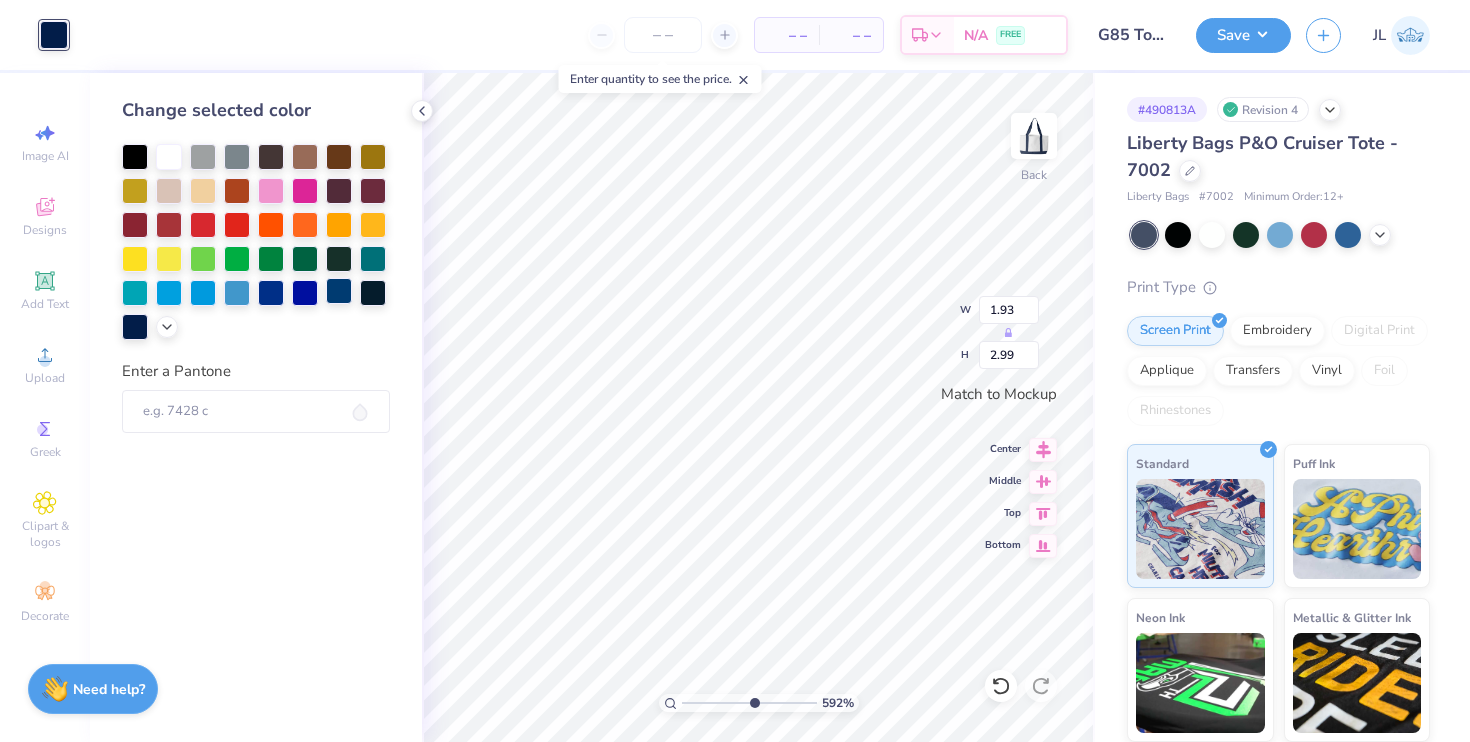 click at bounding box center (339, 291) 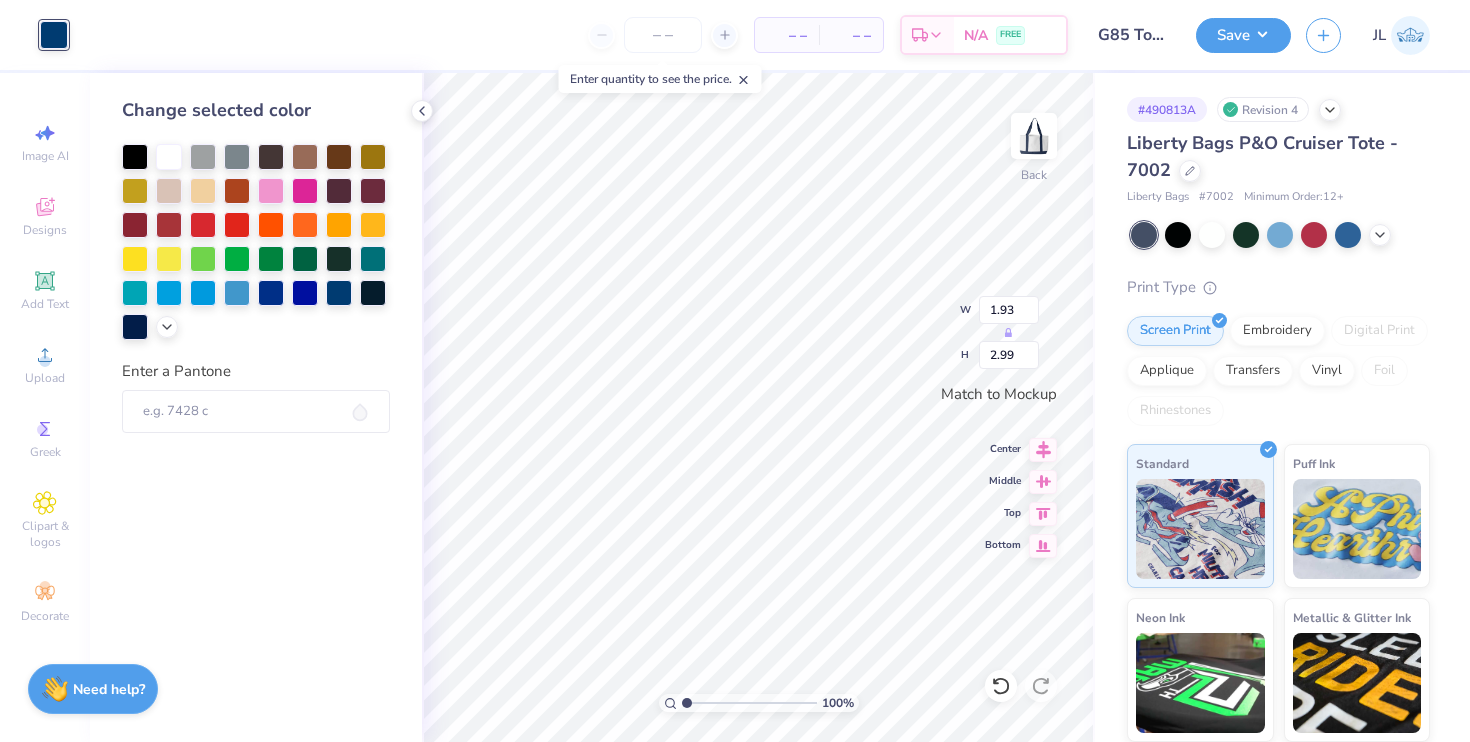 drag, startPoint x: 748, startPoint y: 701, endPoint x: 673, endPoint y: 701, distance: 75 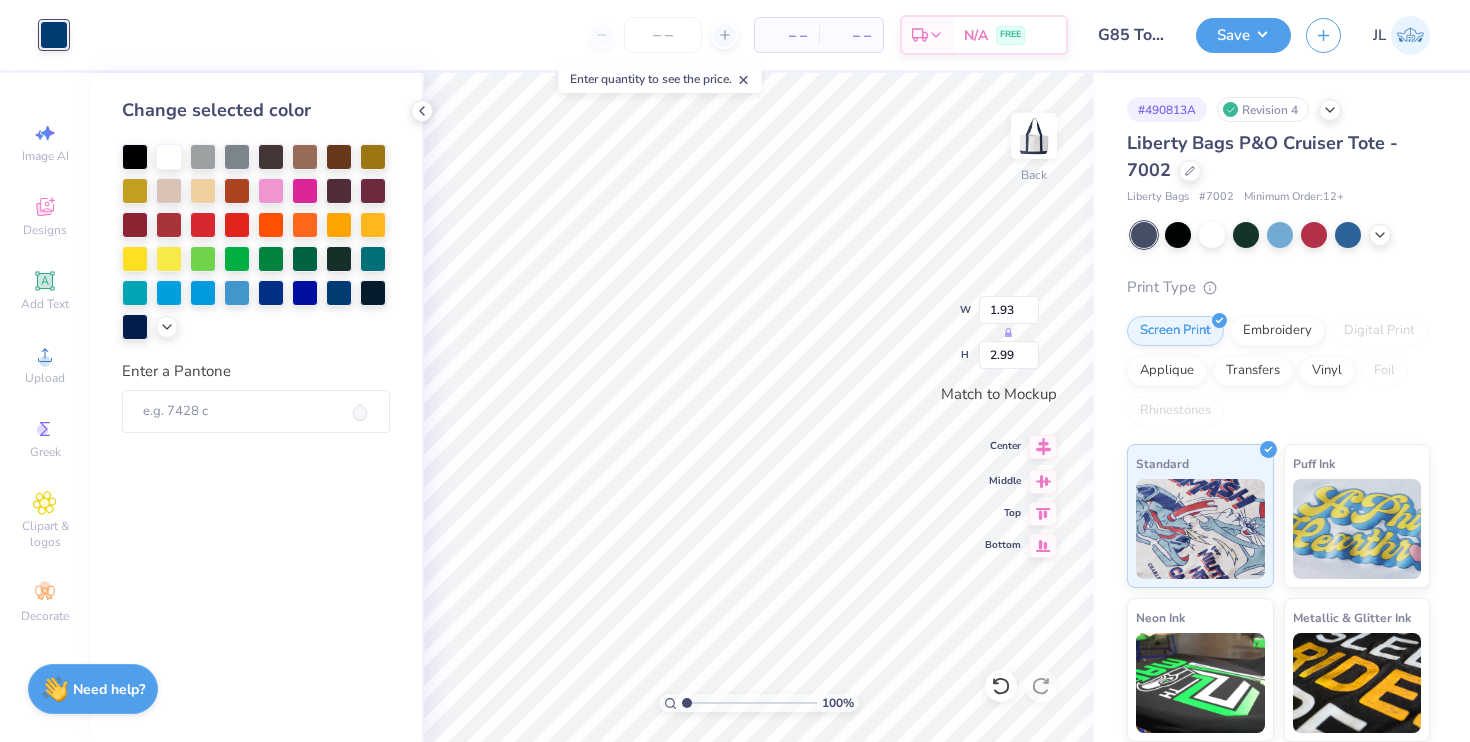 click 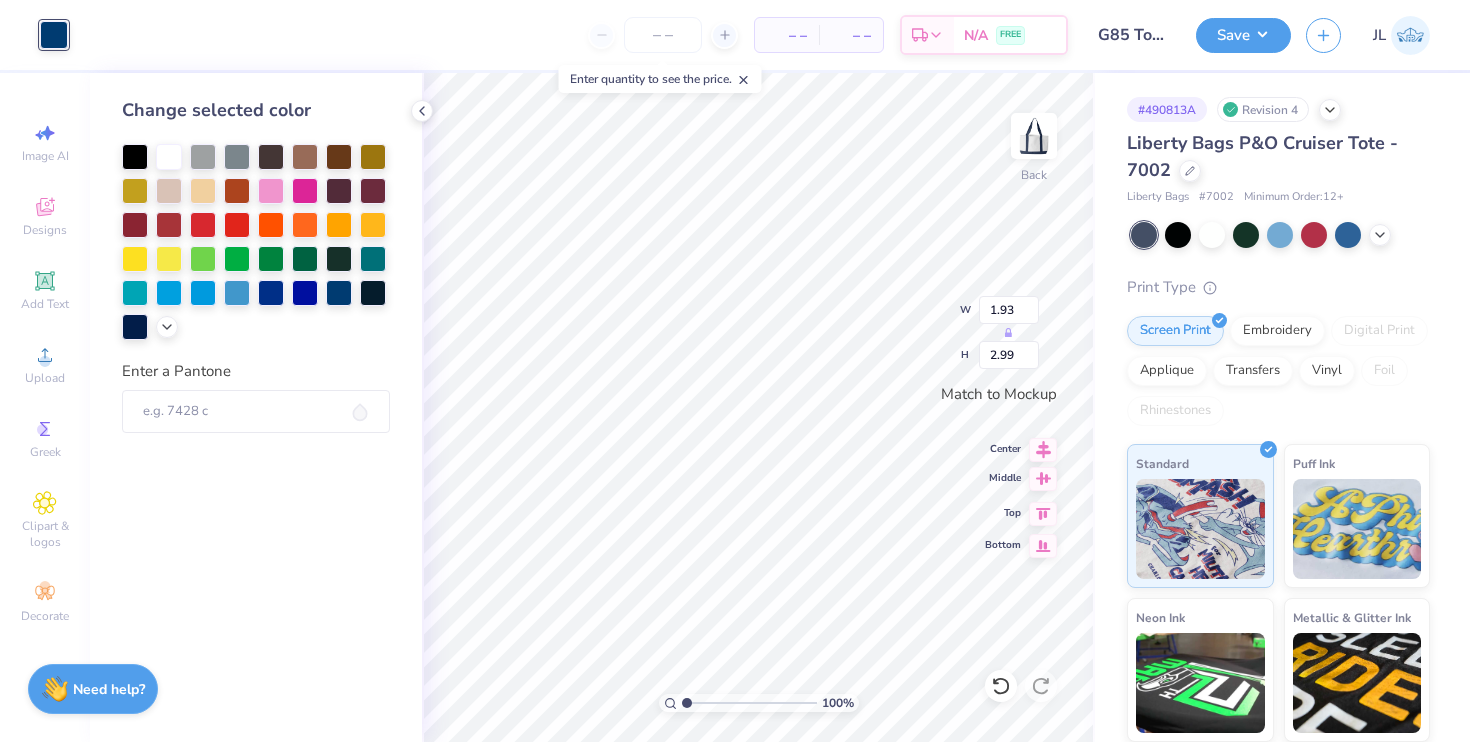 click 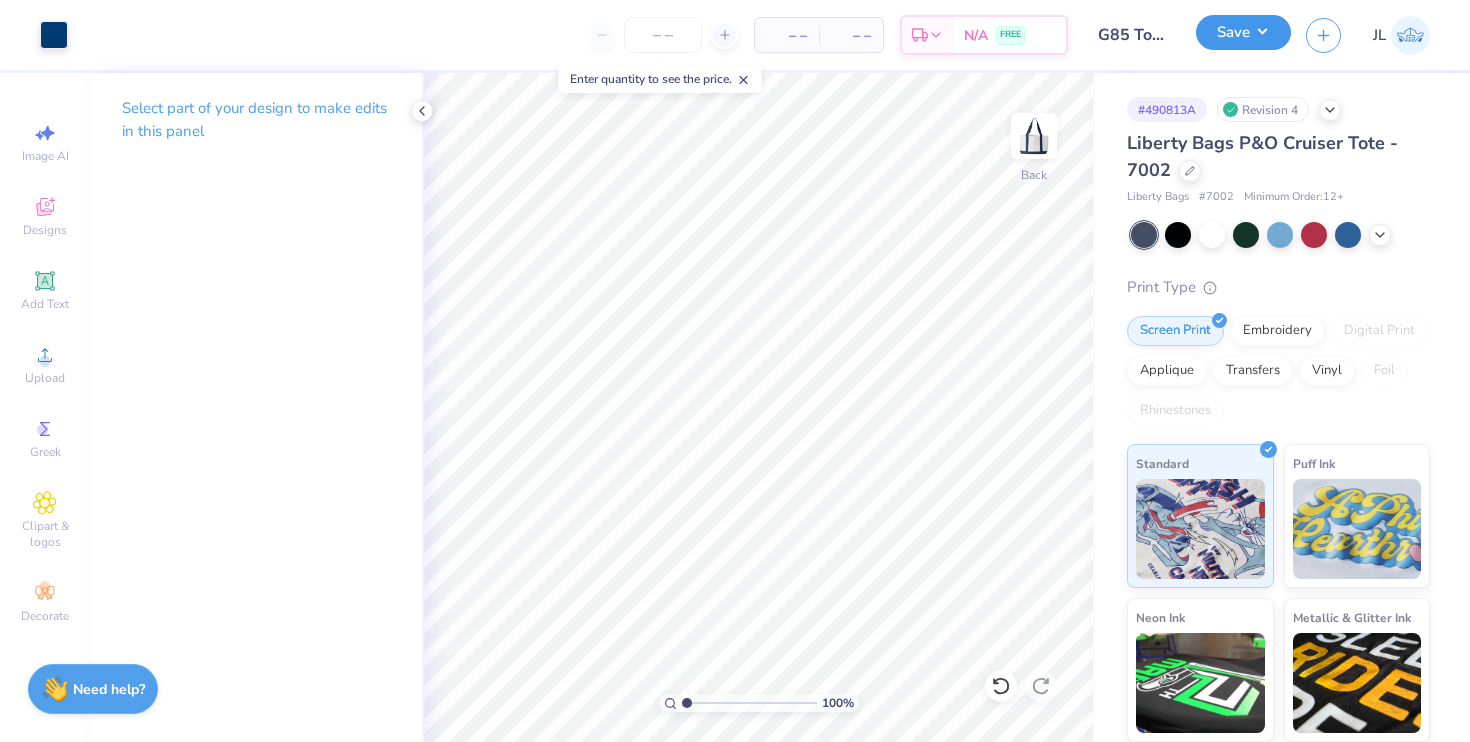 click on "Save" at bounding box center (1243, 32) 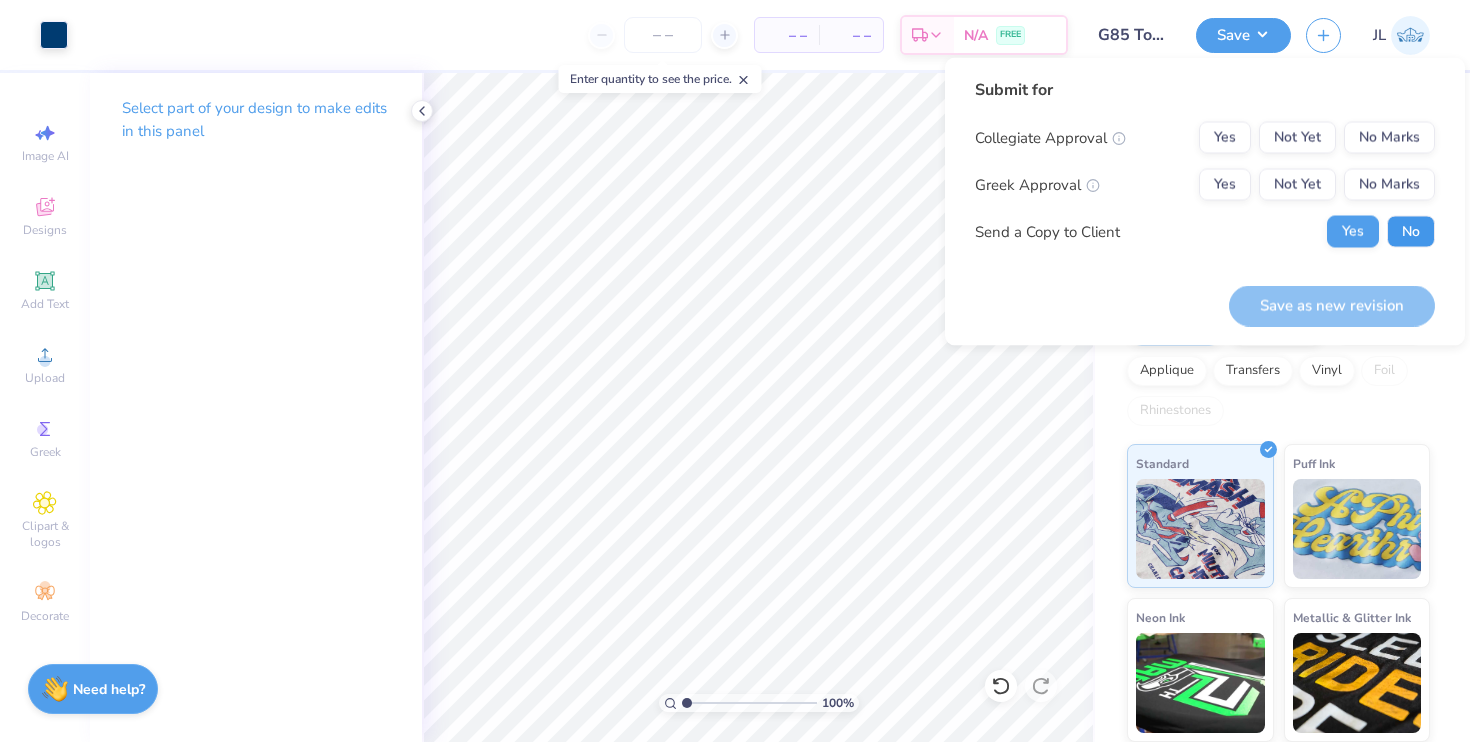 click on "No" at bounding box center (1411, 232) 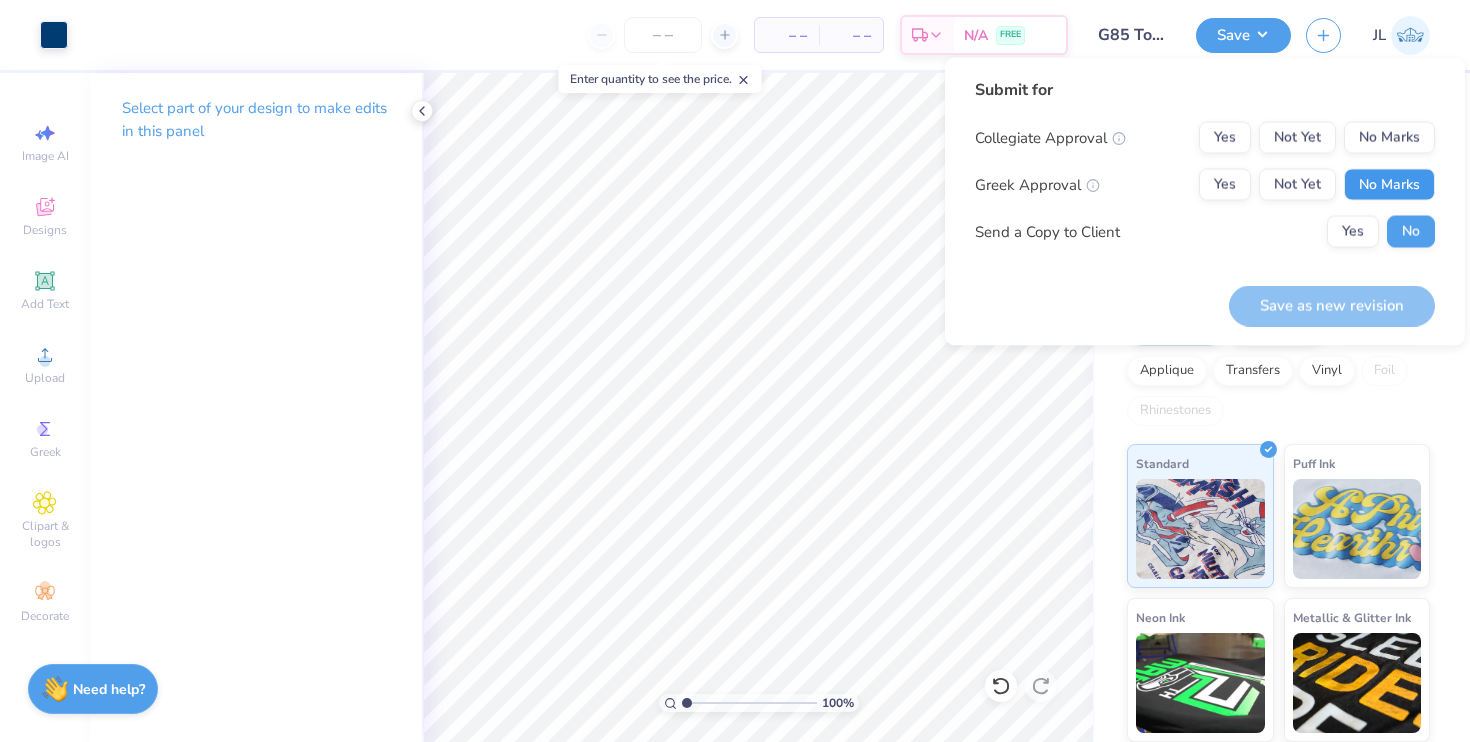 click on "No Marks" at bounding box center (1389, 185) 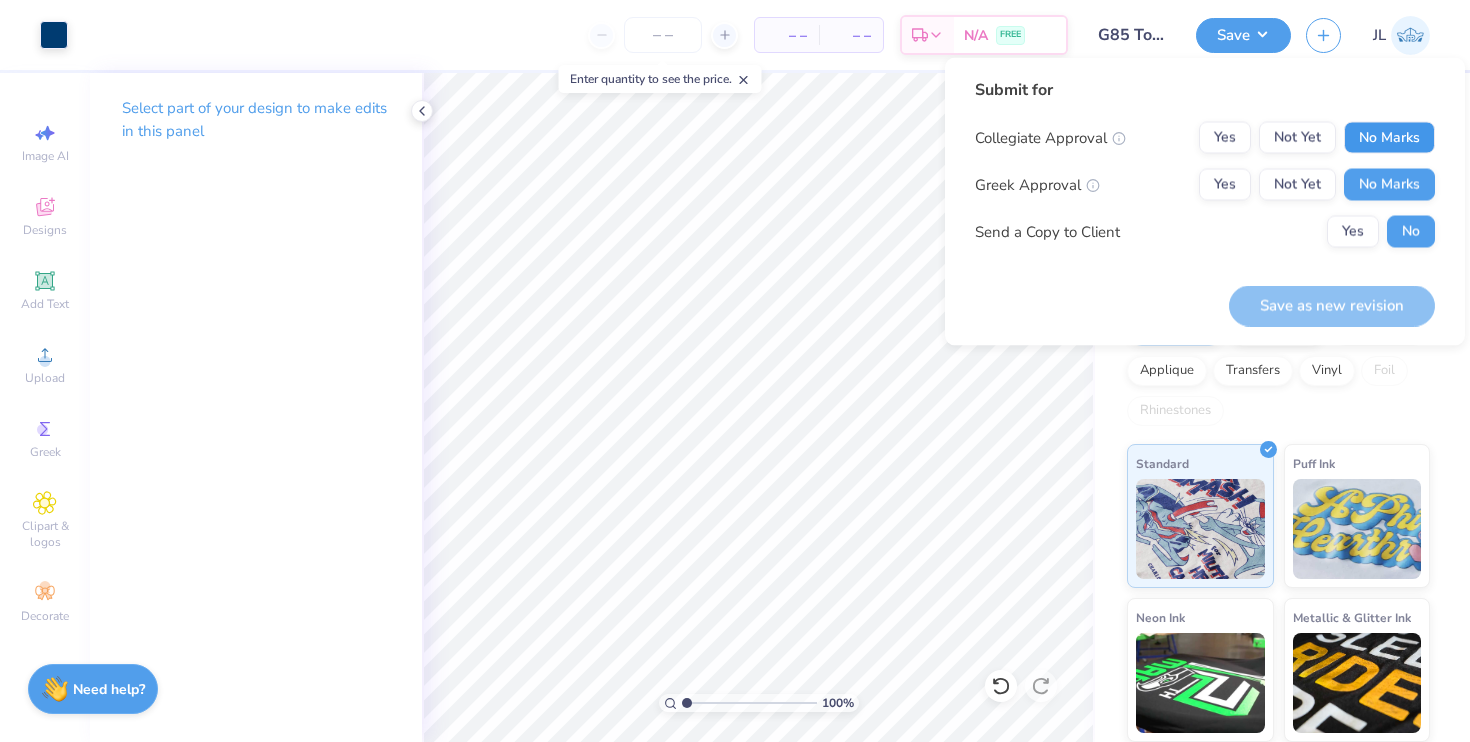 click on "No Marks" at bounding box center (1389, 138) 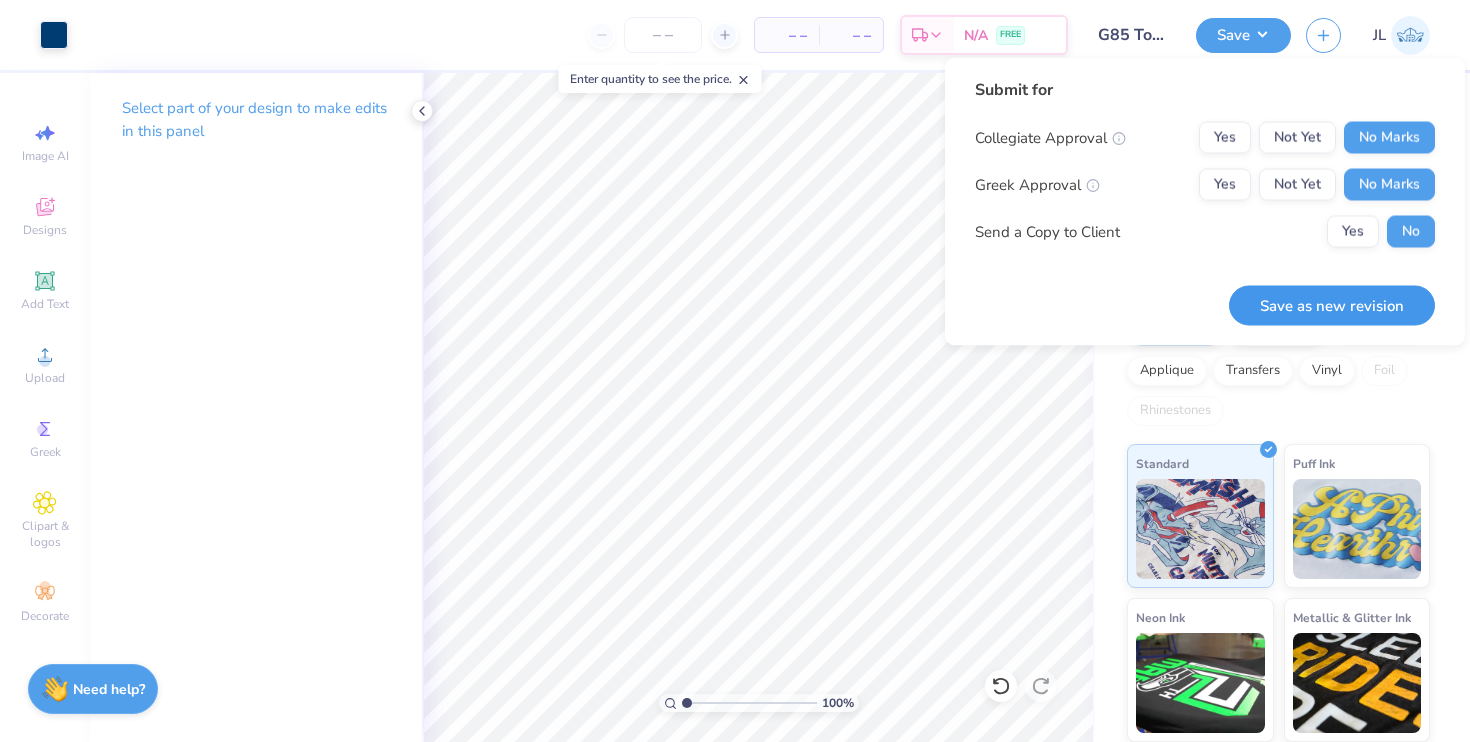 click on "Save as new revision" at bounding box center [1332, 305] 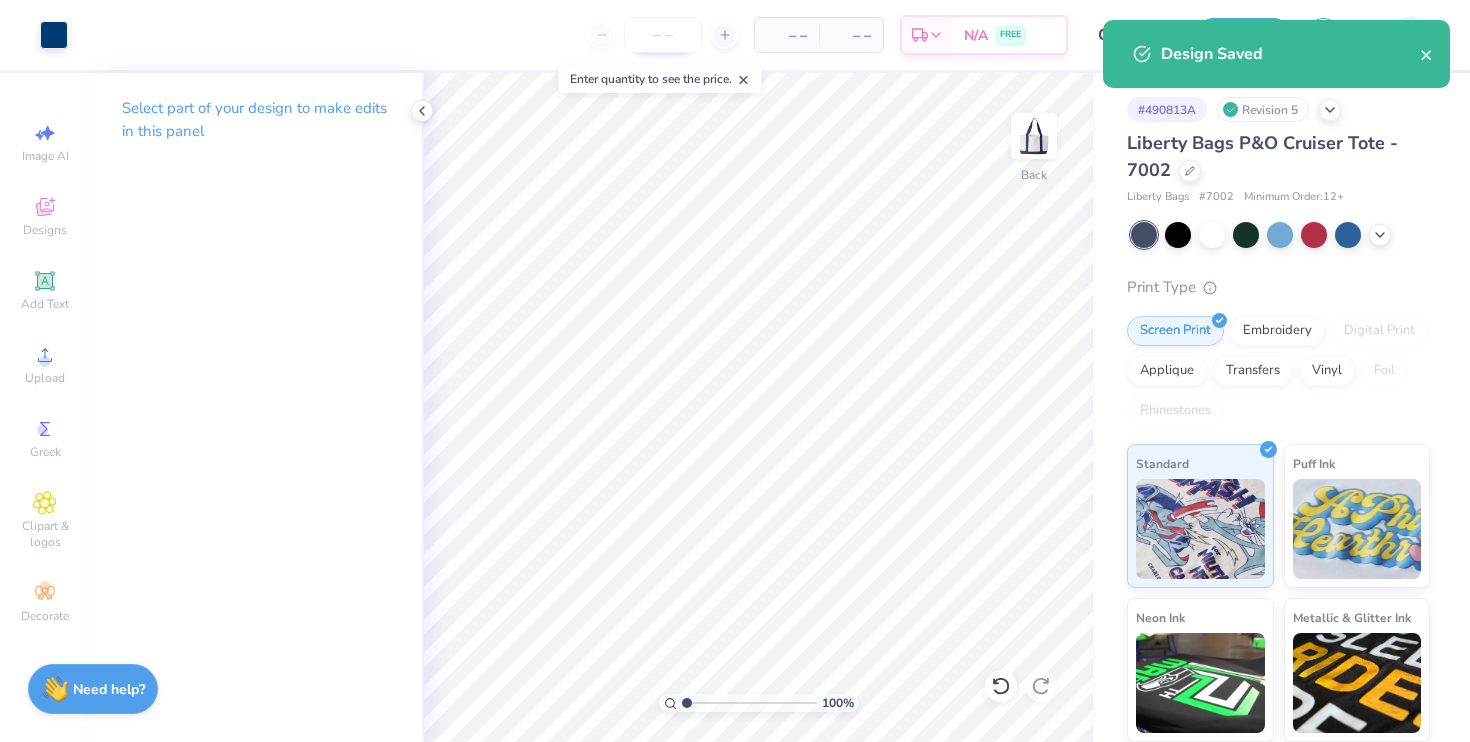 click at bounding box center (663, 35) 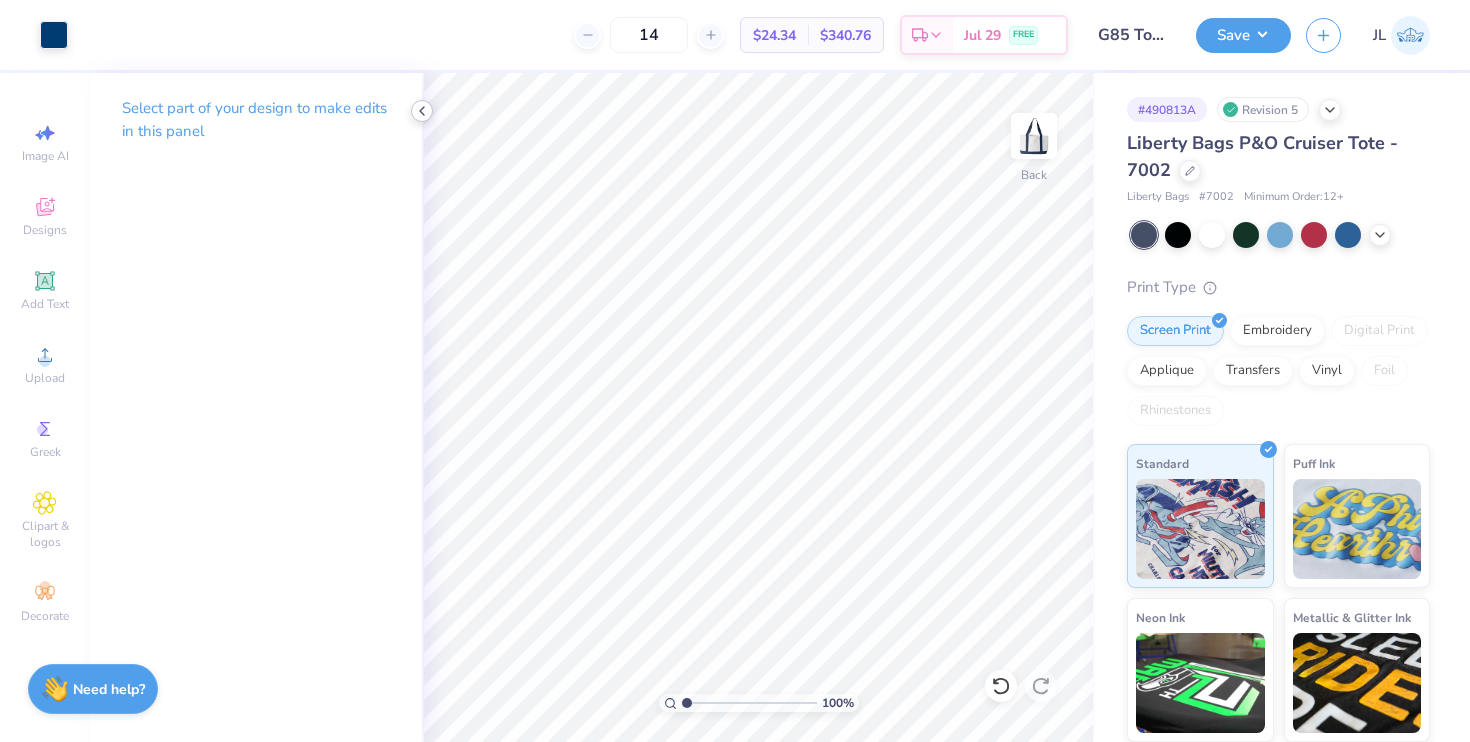 type on "14" 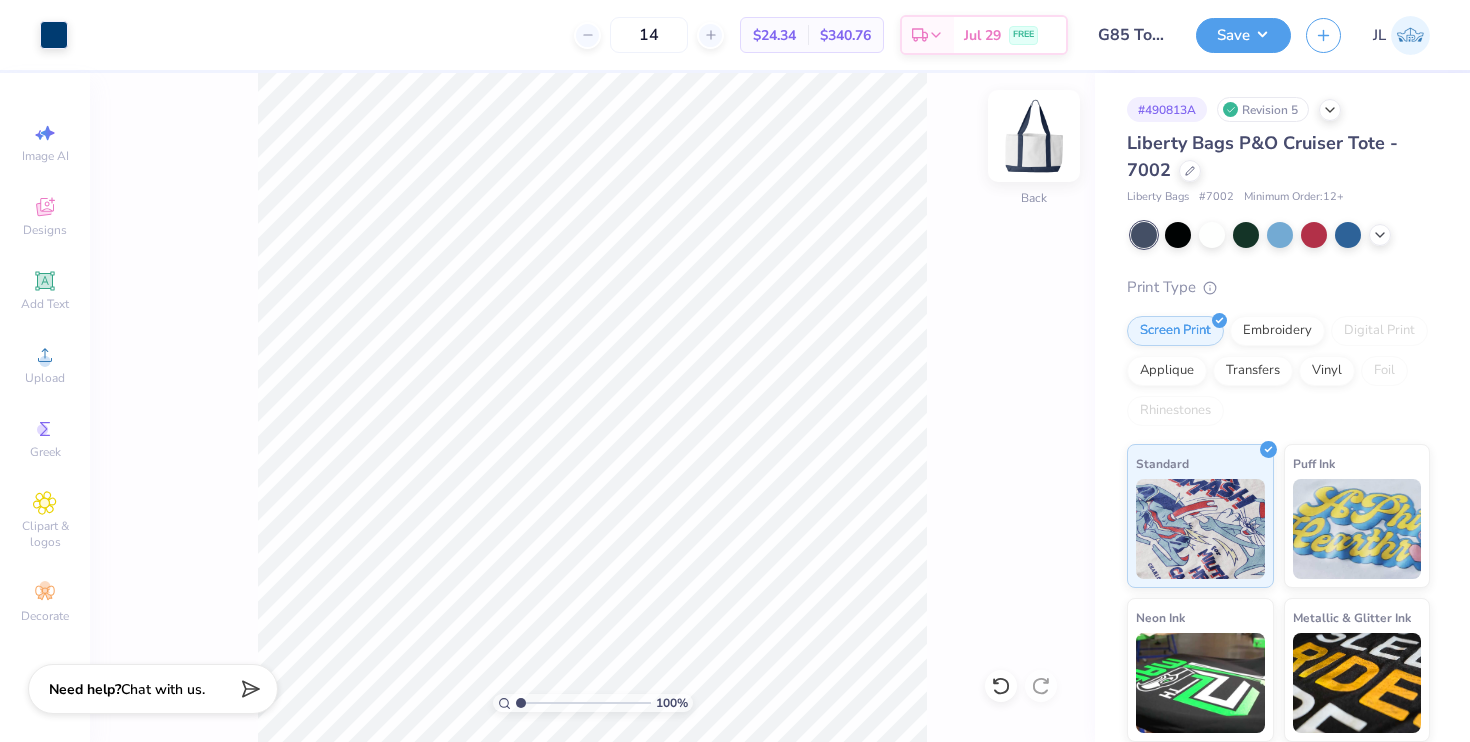 click at bounding box center (1034, 136) 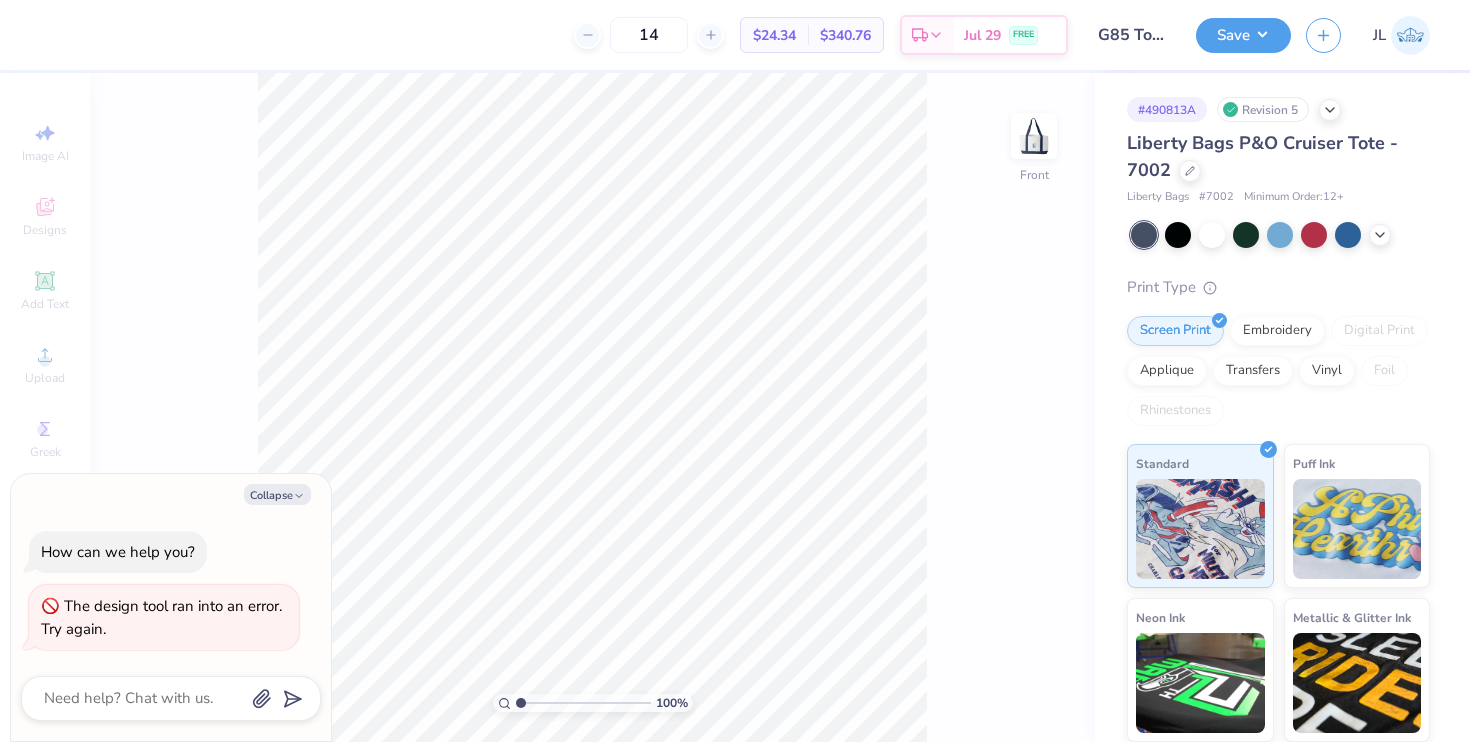 click at bounding box center (1034, 136) 